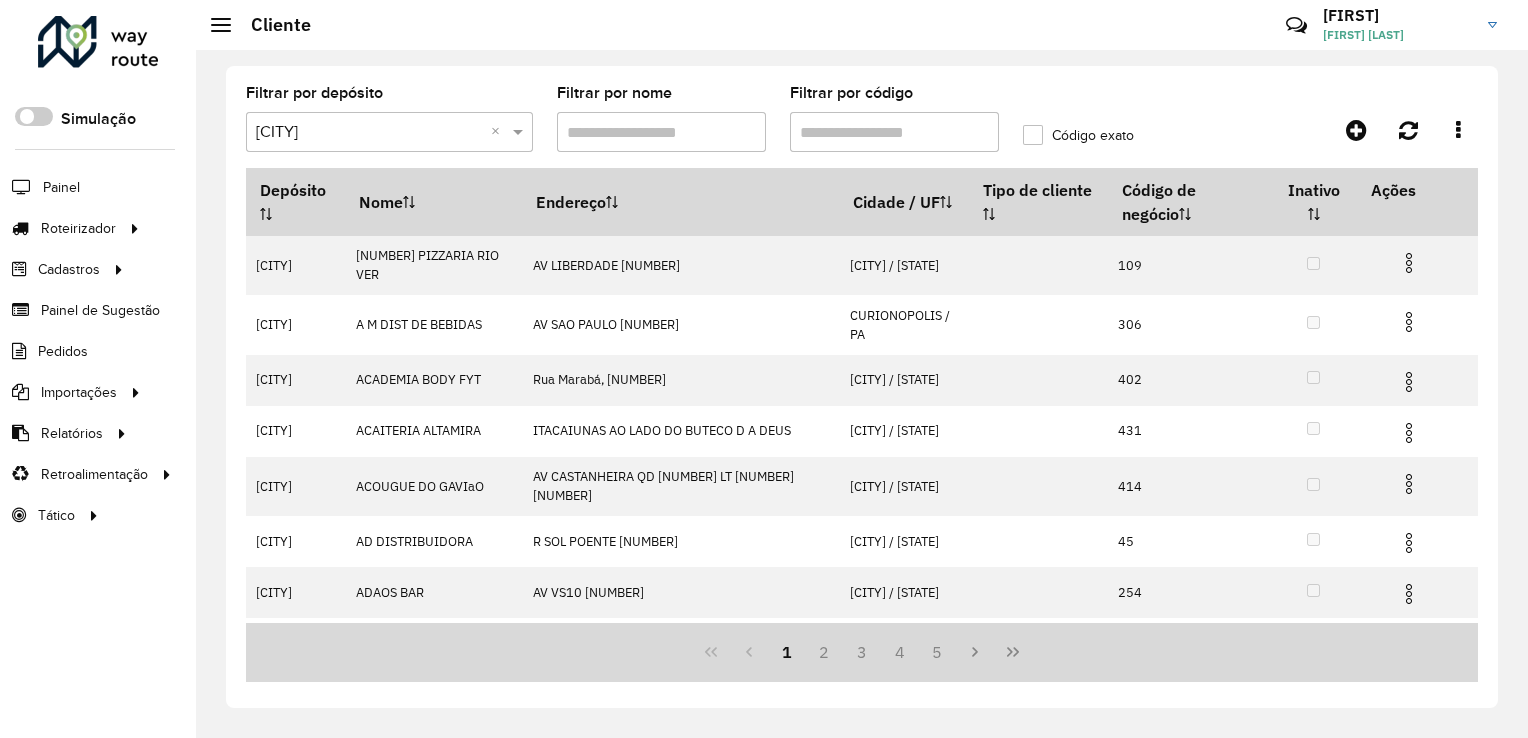 scroll, scrollTop: 0, scrollLeft: 0, axis: both 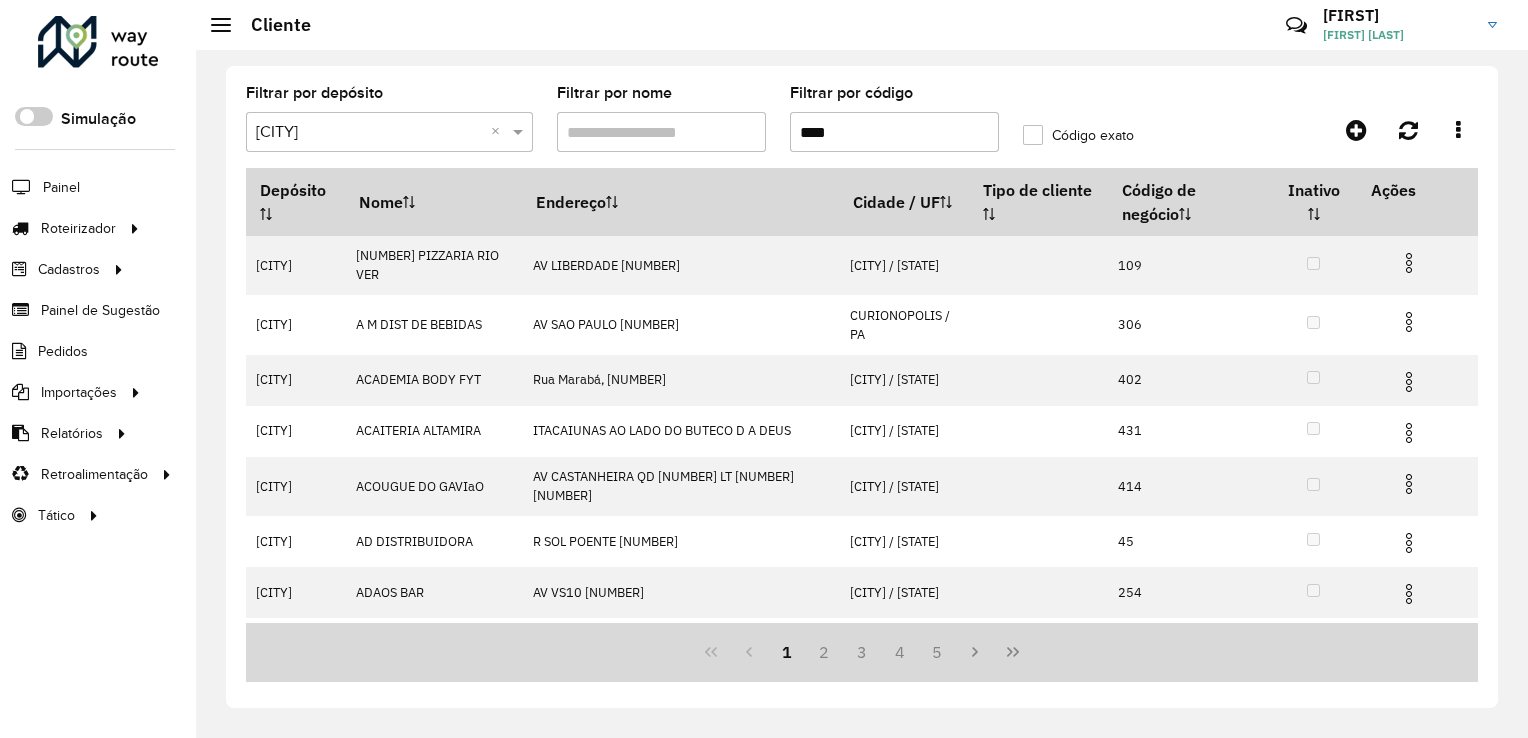 type on "****" 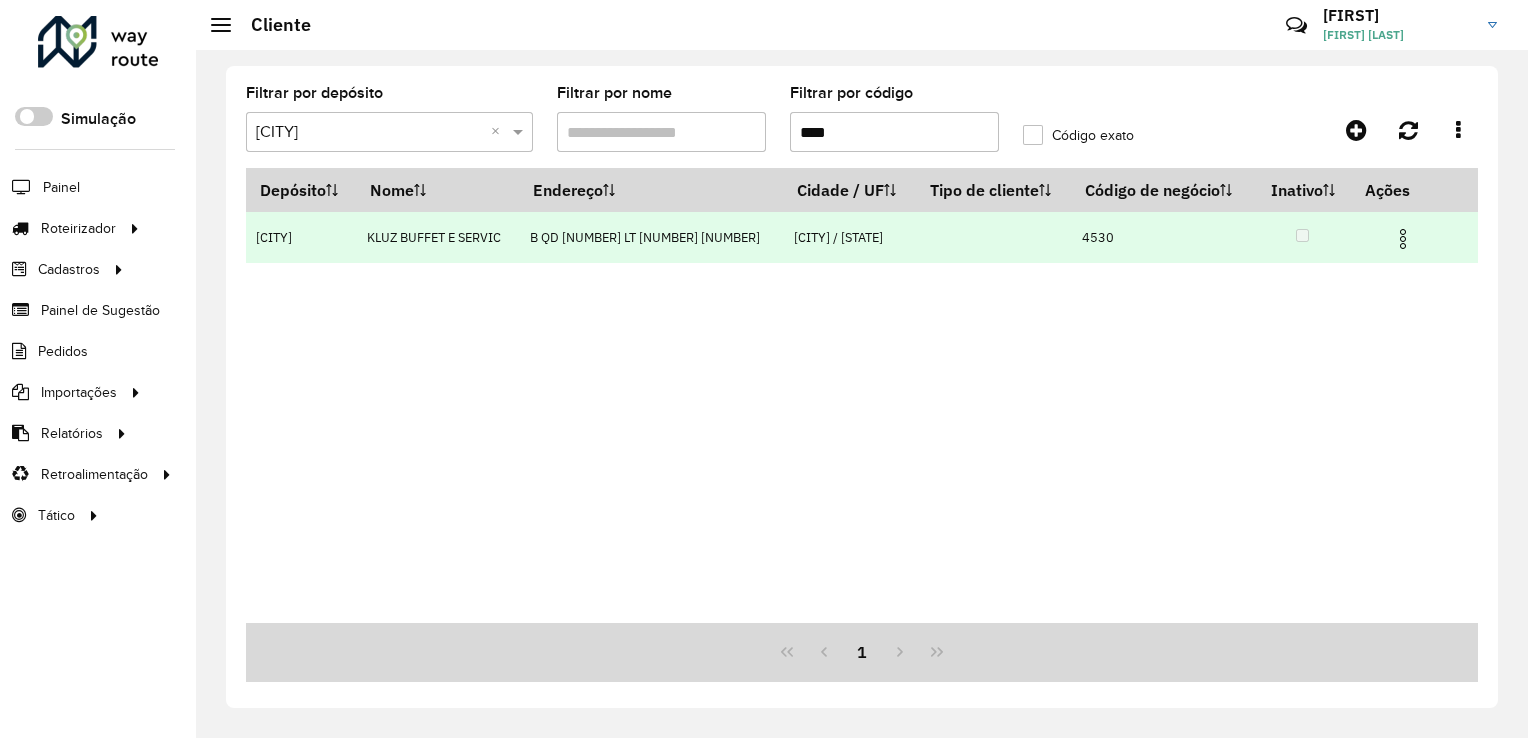 click at bounding box center (1403, 239) 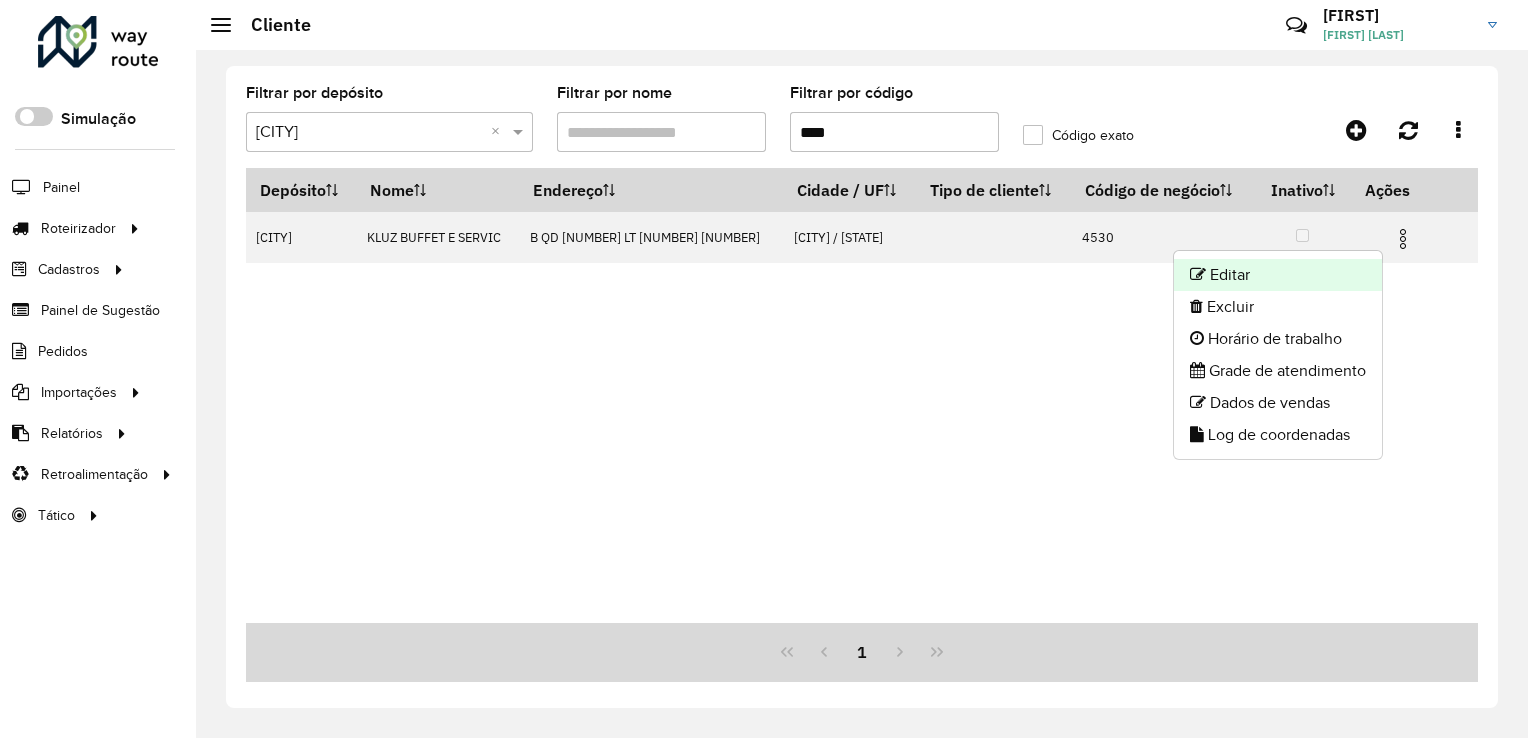 click on "Editar" 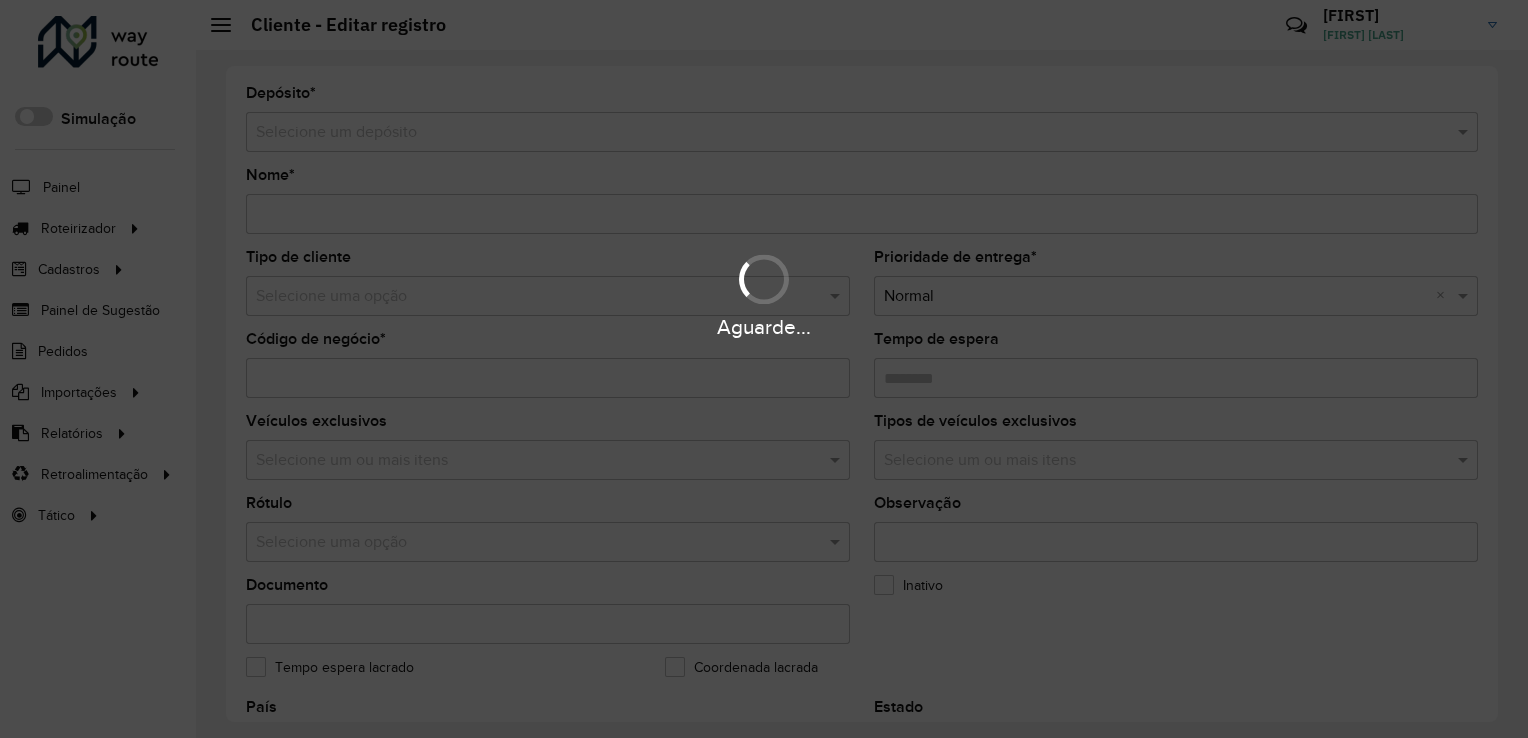 type on "**********" 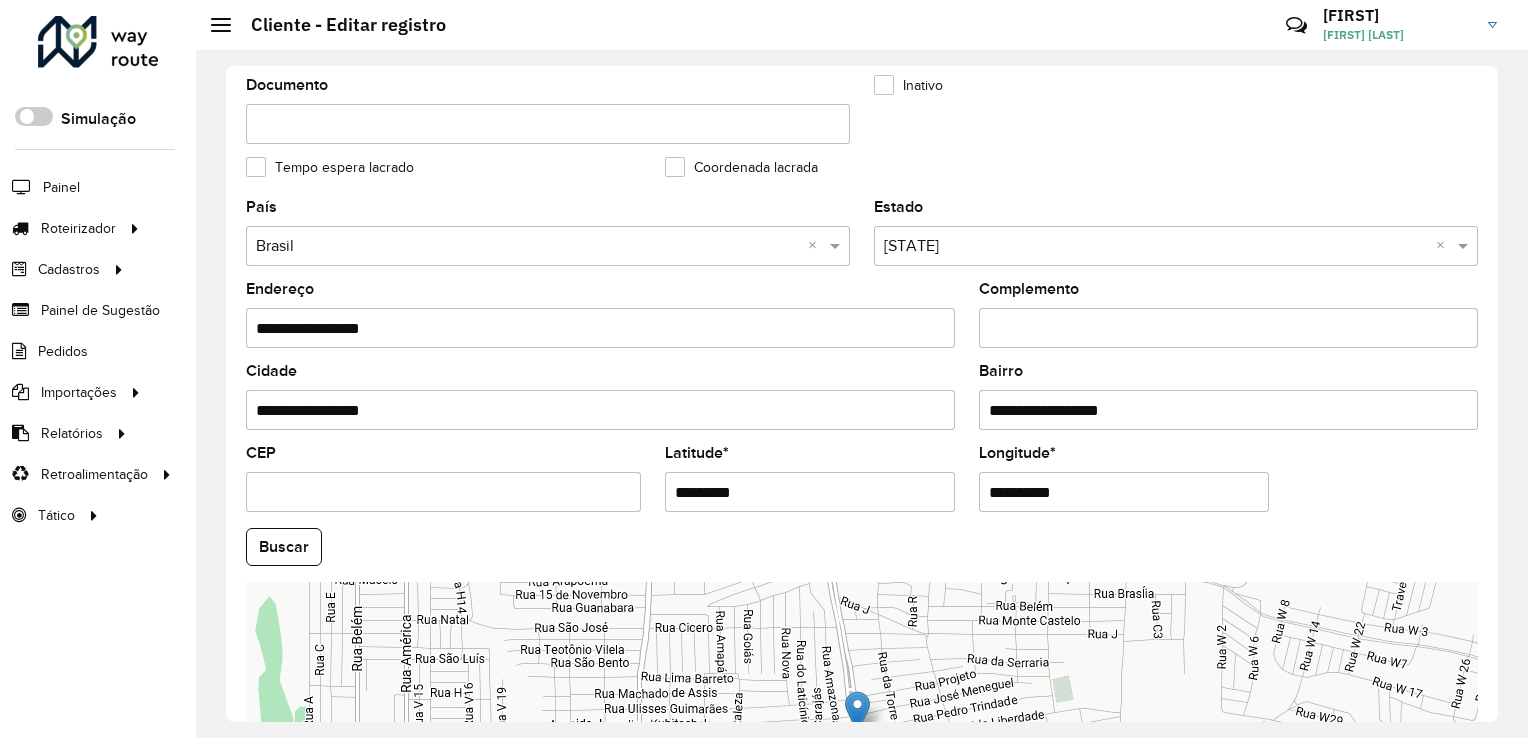 scroll, scrollTop: 741, scrollLeft: 0, axis: vertical 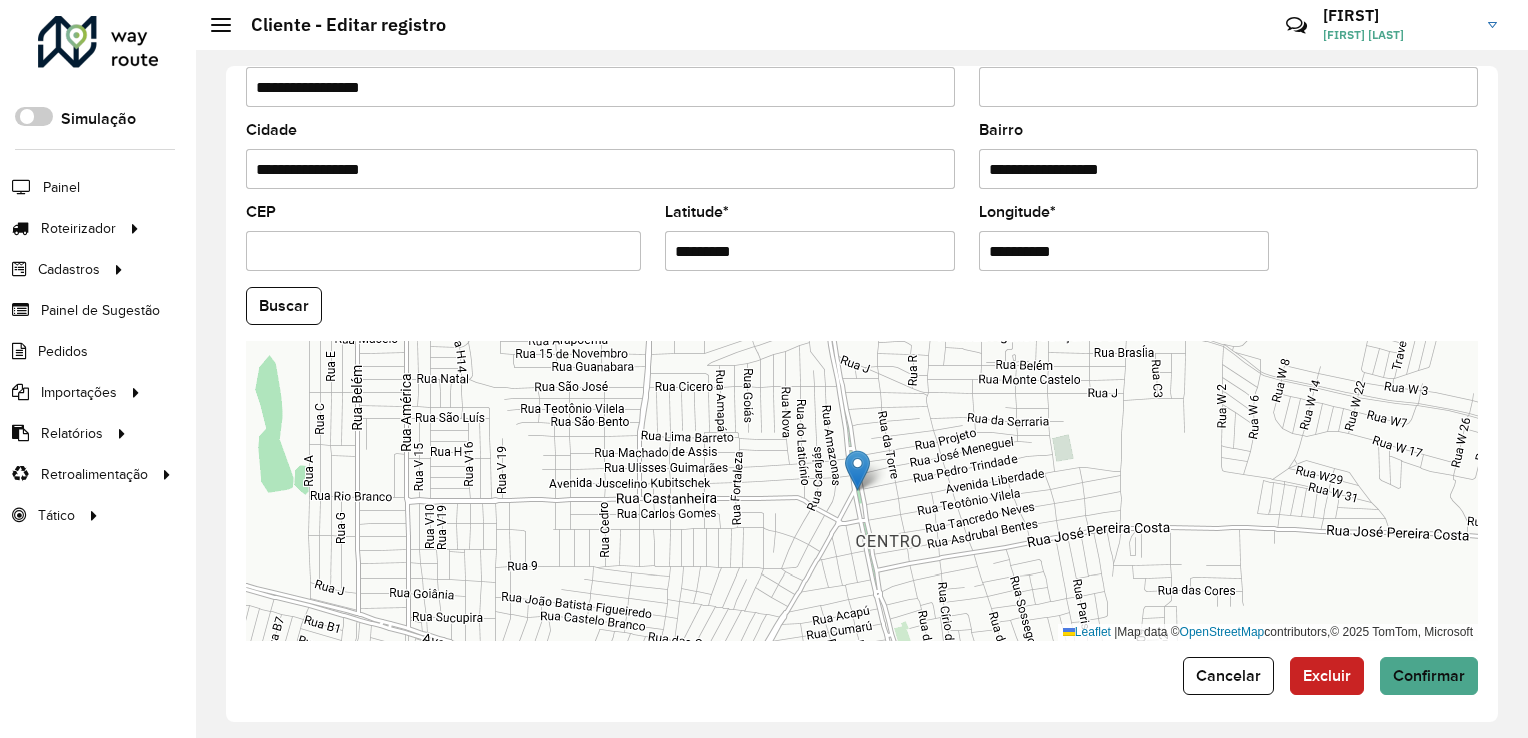 drag, startPoint x: 686, startPoint y: 259, endPoint x: 607, endPoint y: 263, distance: 79.101204 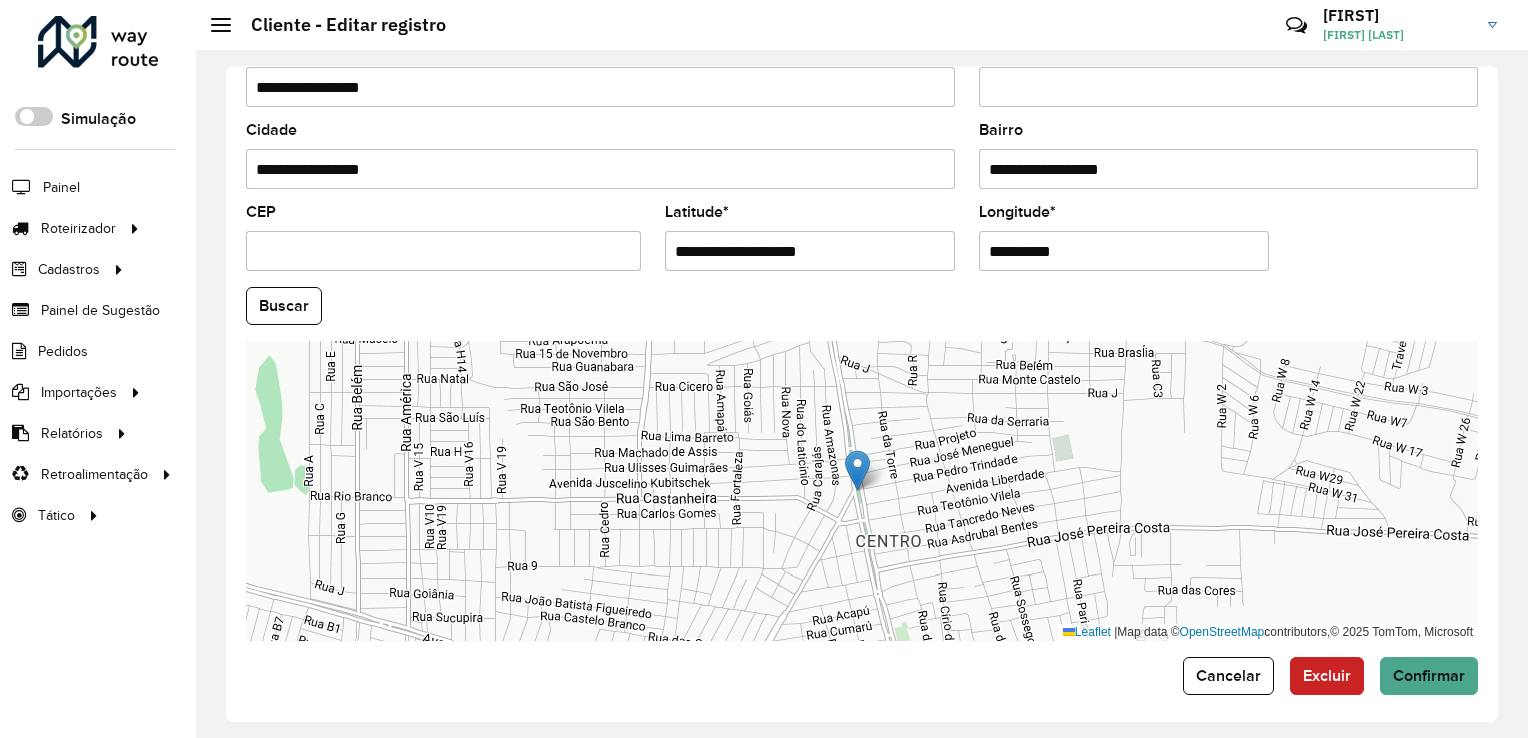 drag, startPoint x: 860, startPoint y: 247, endPoint x: 747, endPoint y: 244, distance: 113.03982 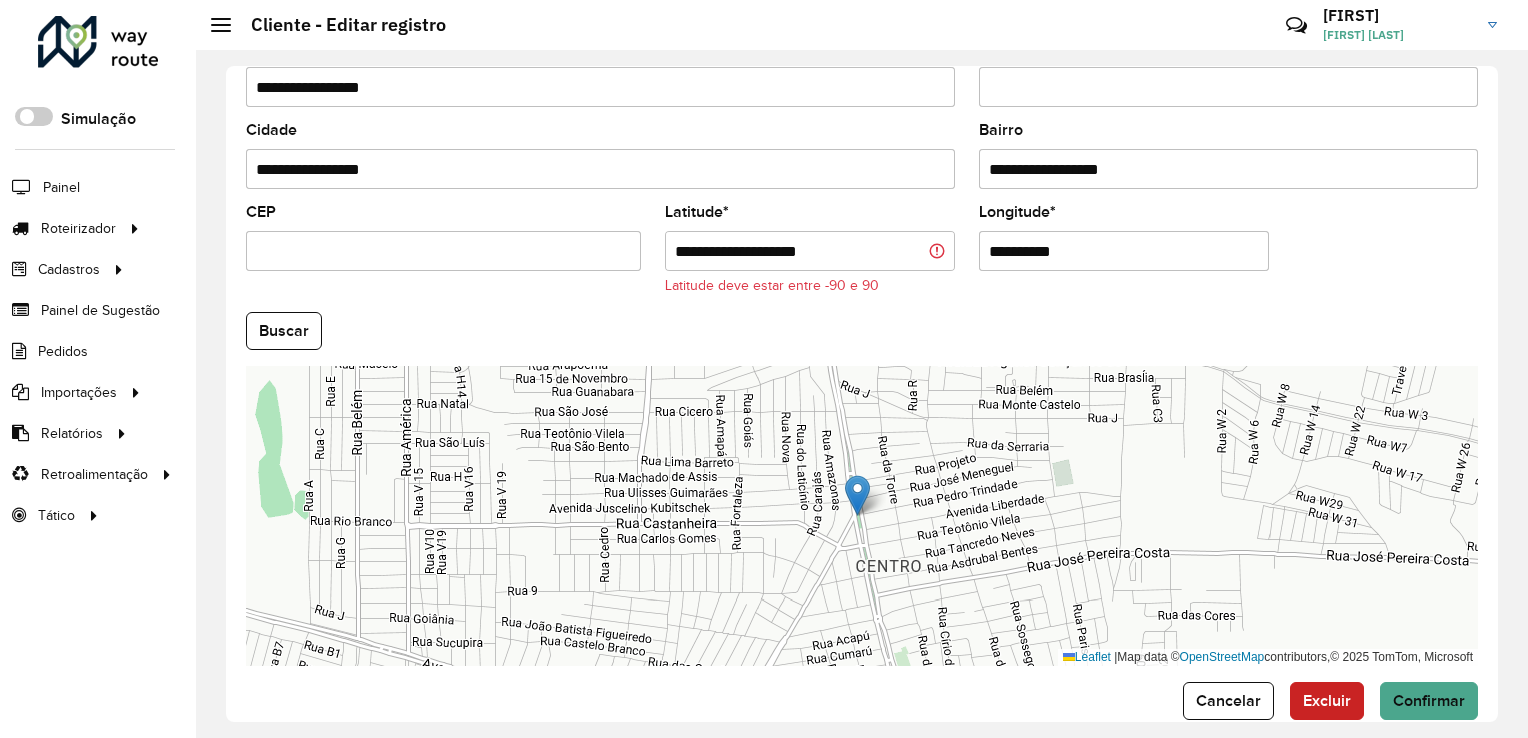 drag, startPoint x: 1060, startPoint y: 254, endPoint x: 951, endPoint y: 270, distance: 110.16805 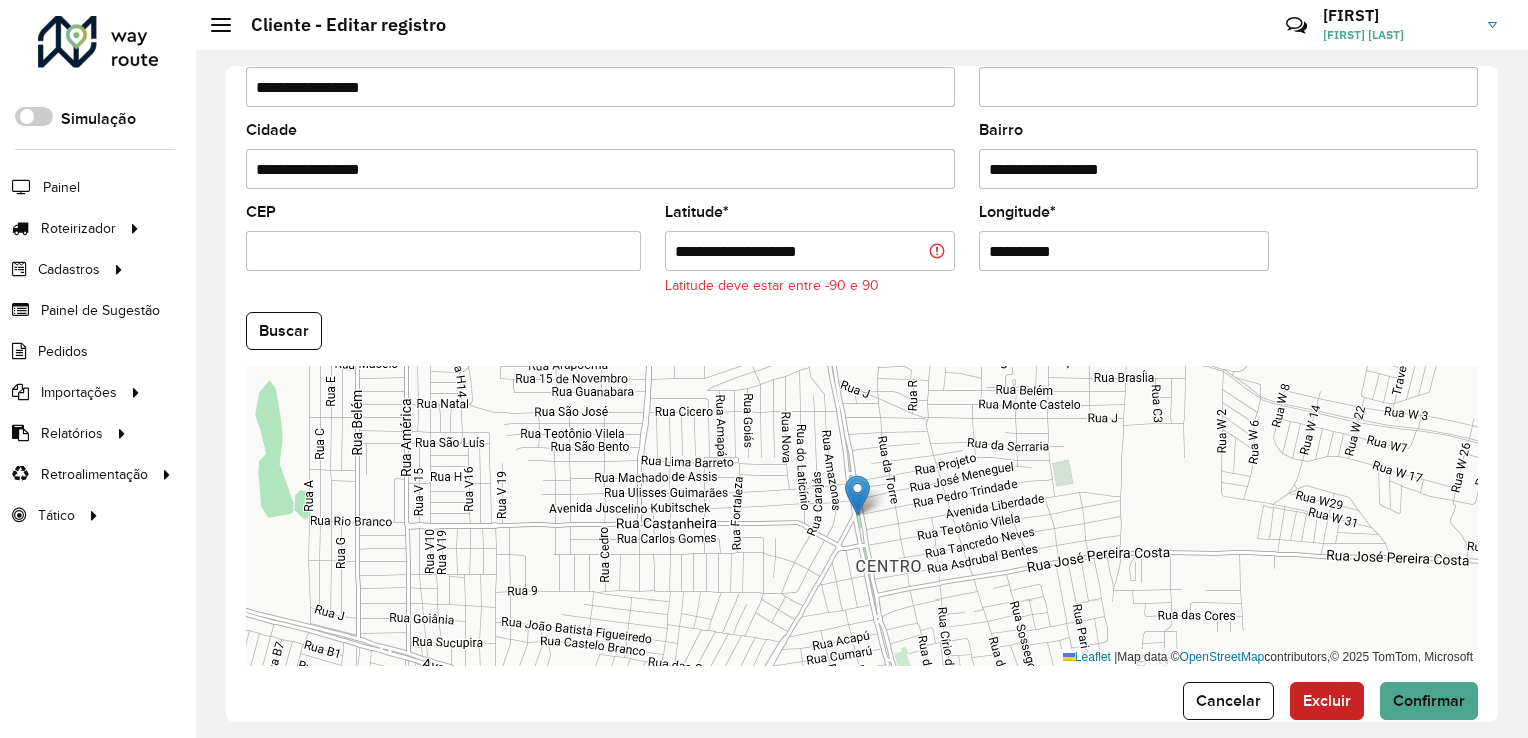 drag, startPoint x: 807, startPoint y: 241, endPoint x: 743, endPoint y: 244, distance: 64.070274 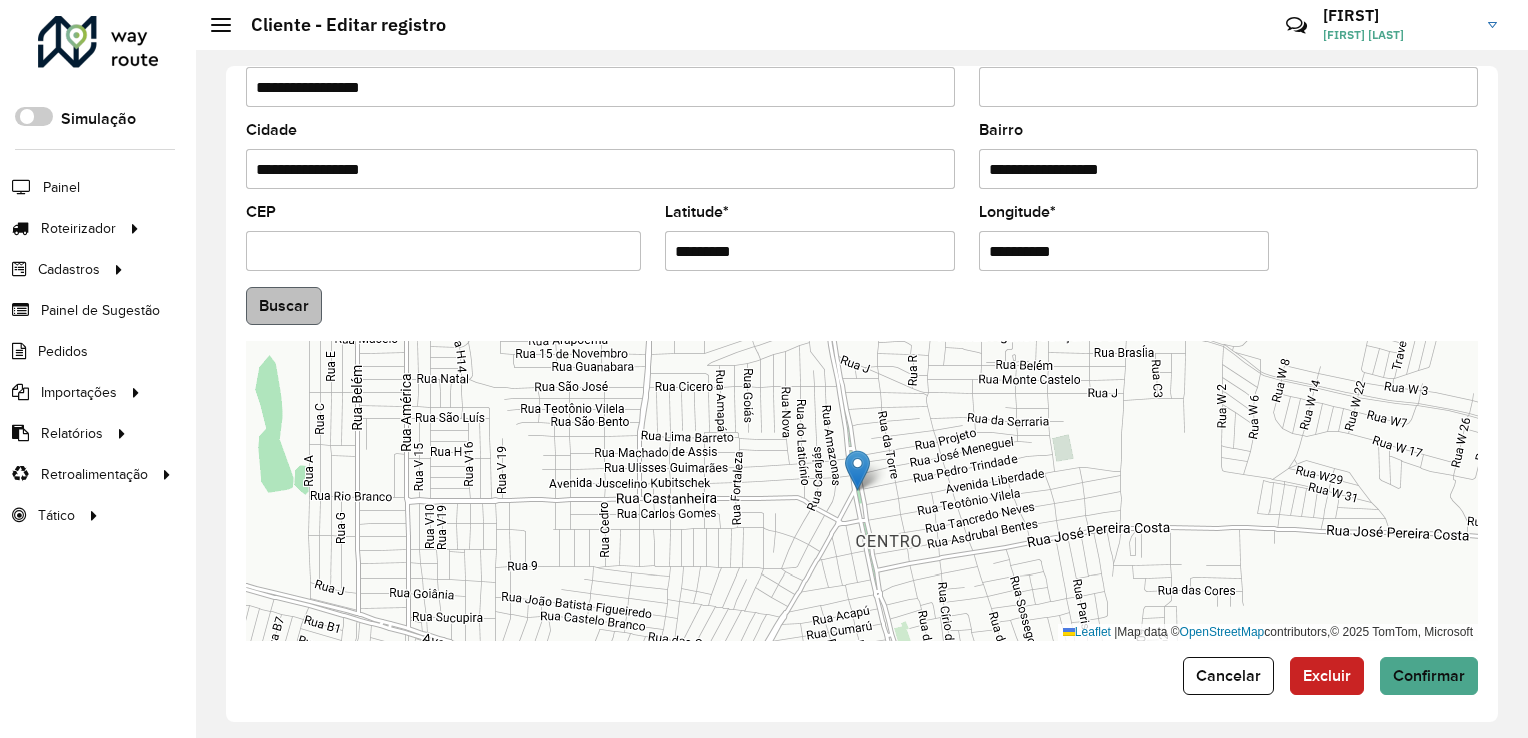 type on "*********" 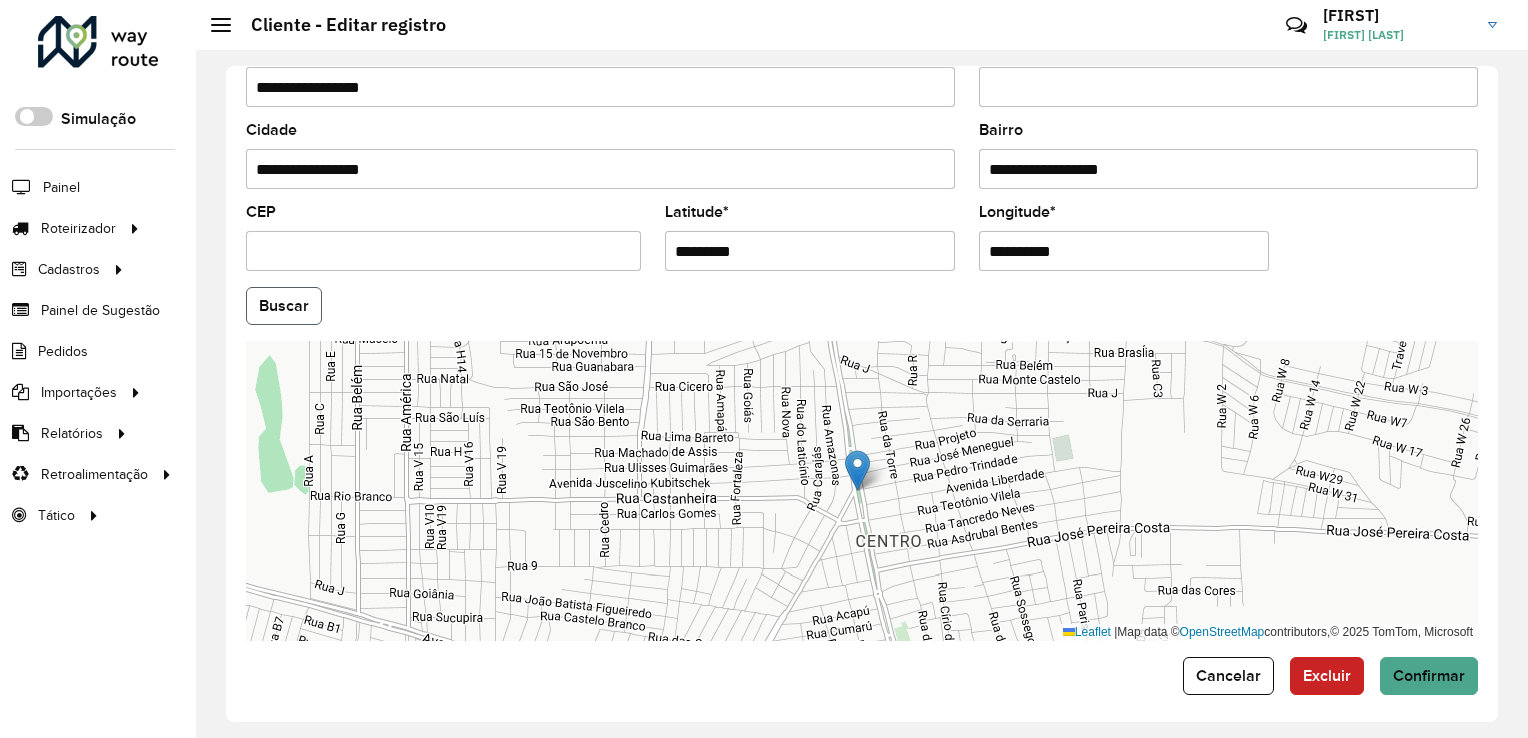 click on "Aguarde...  Pop-up bloqueado!  Seu navegador bloqueou automáticamente a abertura de uma nova janela.   Acesse as configurações e adicione o endereço do sistema a lista de permissão.   Fechar  Roteirizador AmbevTech Simulação Painel Roteirizador Entregas Vendas Cadastros Checkpoint Classificações de venda Cliente Consulta de setores Depósito Disponibilidade de veículos Fator tipo de produto Gabarito planner Grupo Rota Fator Tipo Produto Grupo de rotas exclusiva Grupo de setores Layout integração Modelo Parada Pedágio Perfil de Vendedor Ponto de apoio FAD Produto Restrição de Atendimento Planner Rodízio de placa Rota exclusiva FAD Rótulo Setor Setor Planner Tipo de cliente Tipo de veículo Tipo de veículo RN Transportadora Vendedor Veículo Painel de Sugestão Pedidos Importações Classificação e volume de venda Clientes Fator tipo produto Gabarito planner Grade de atendimento Janela de atendimento Localização Pedidos Restrição de Atendimento Planner Tempo de espera Vendedor Veículos" at bounding box center (764, 369) 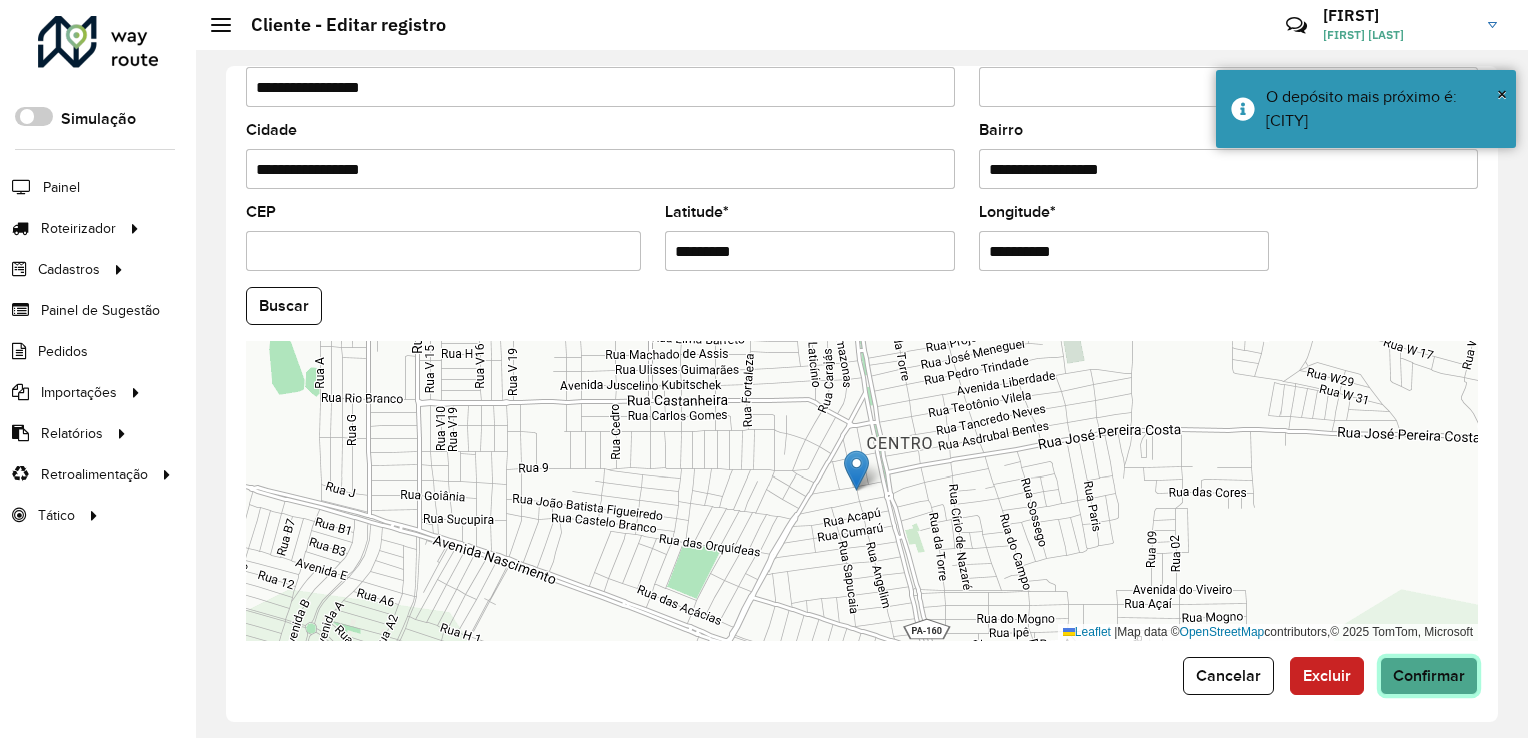 click on "Confirmar" 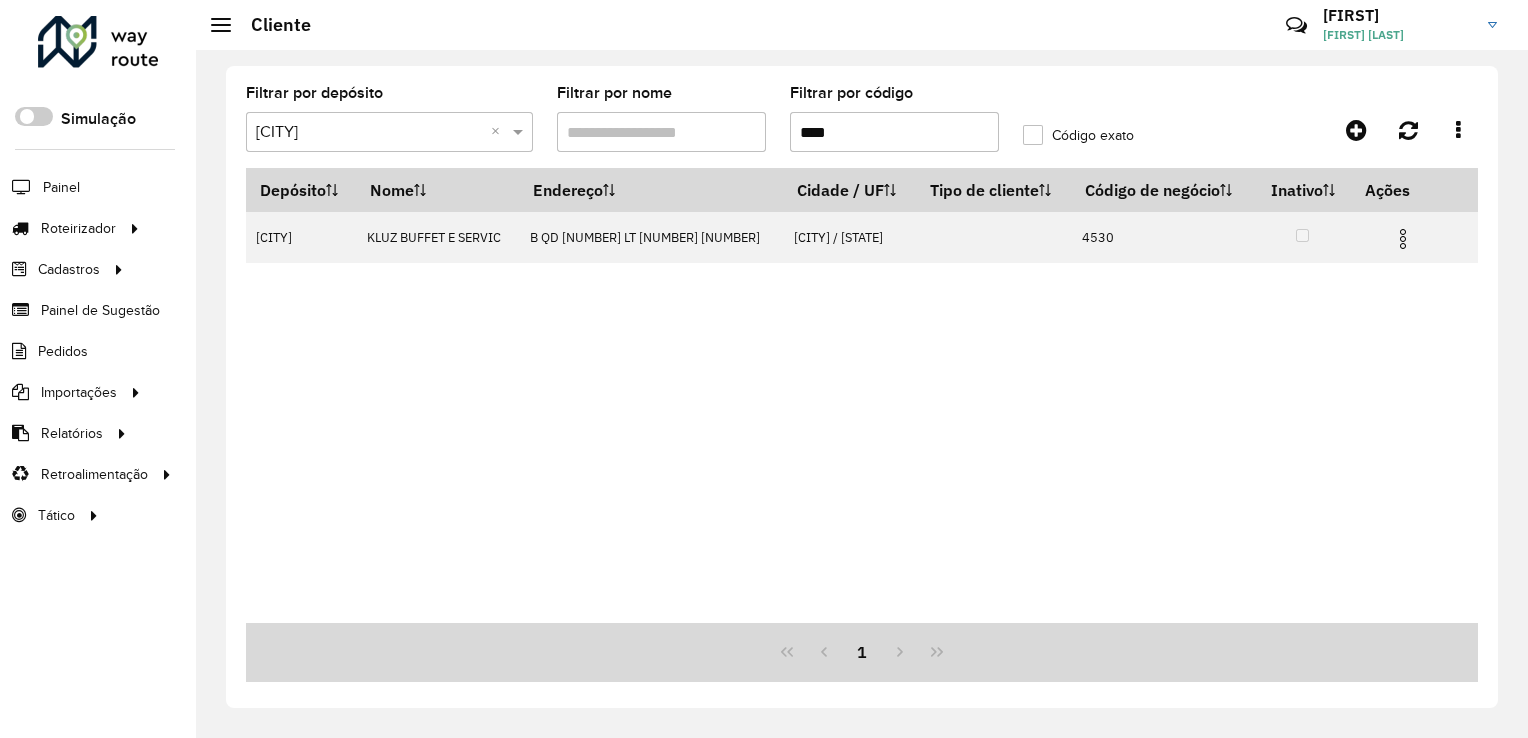 drag, startPoint x: 836, startPoint y: 138, endPoint x: 756, endPoint y: 145, distance: 80.305664 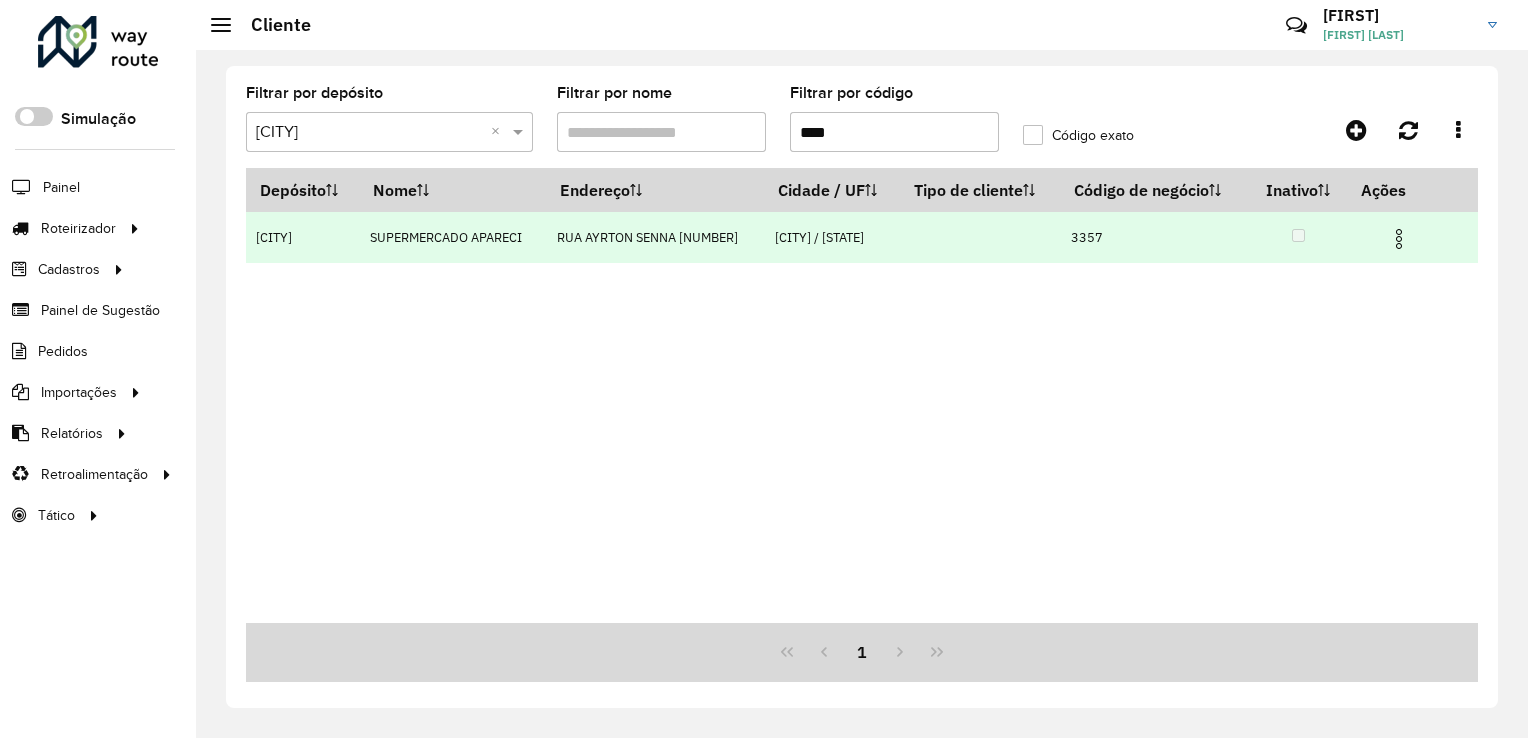 click at bounding box center [1399, 239] 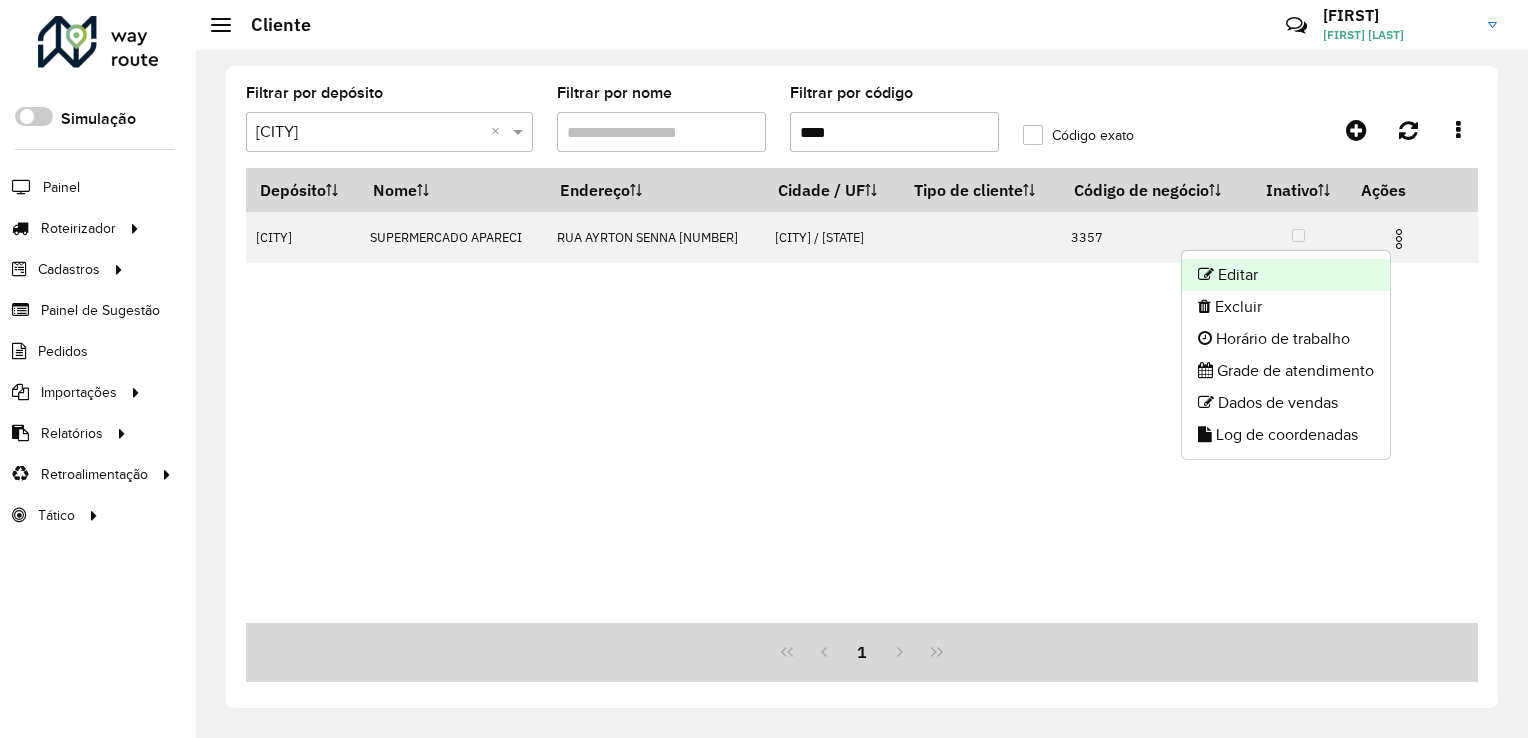 click on "Editar" 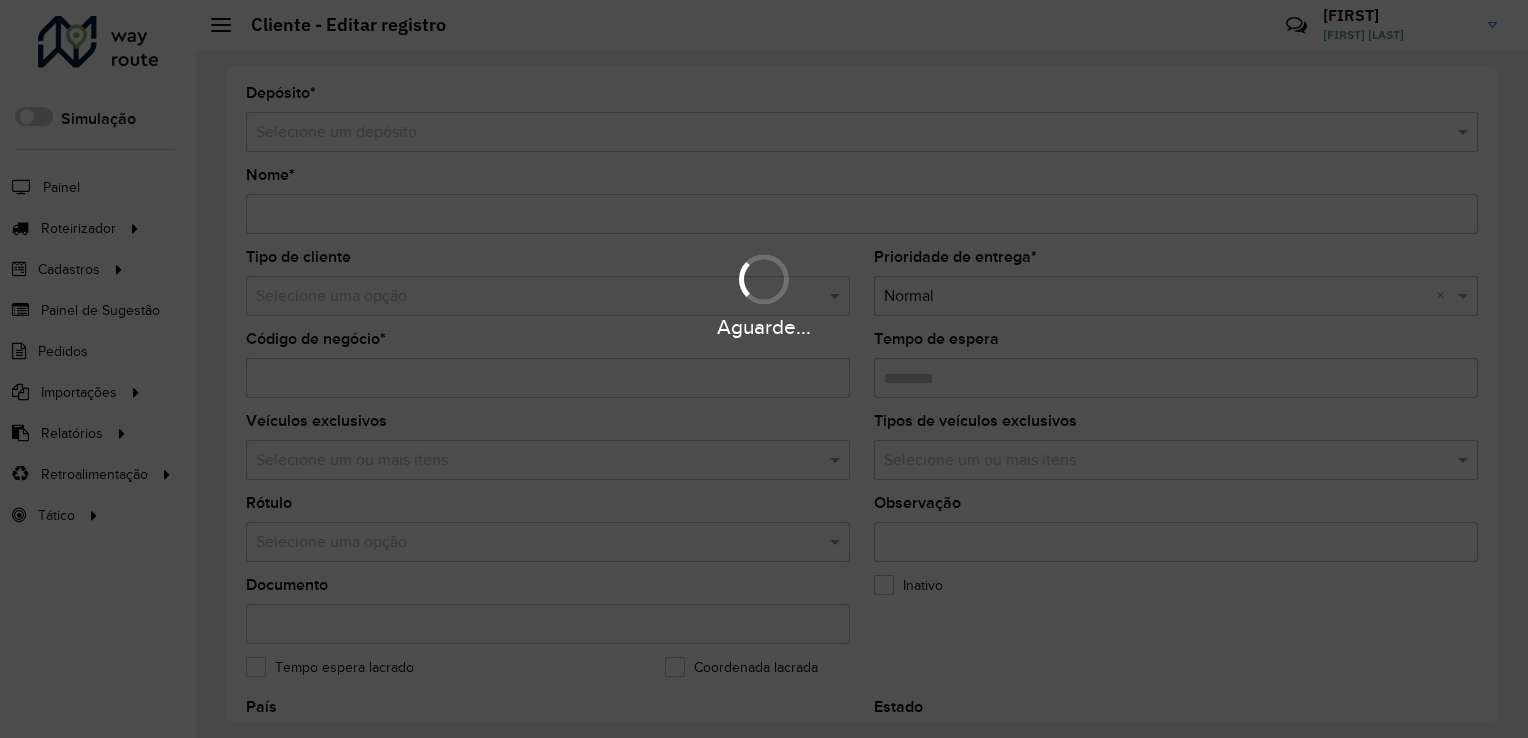type on "**********" 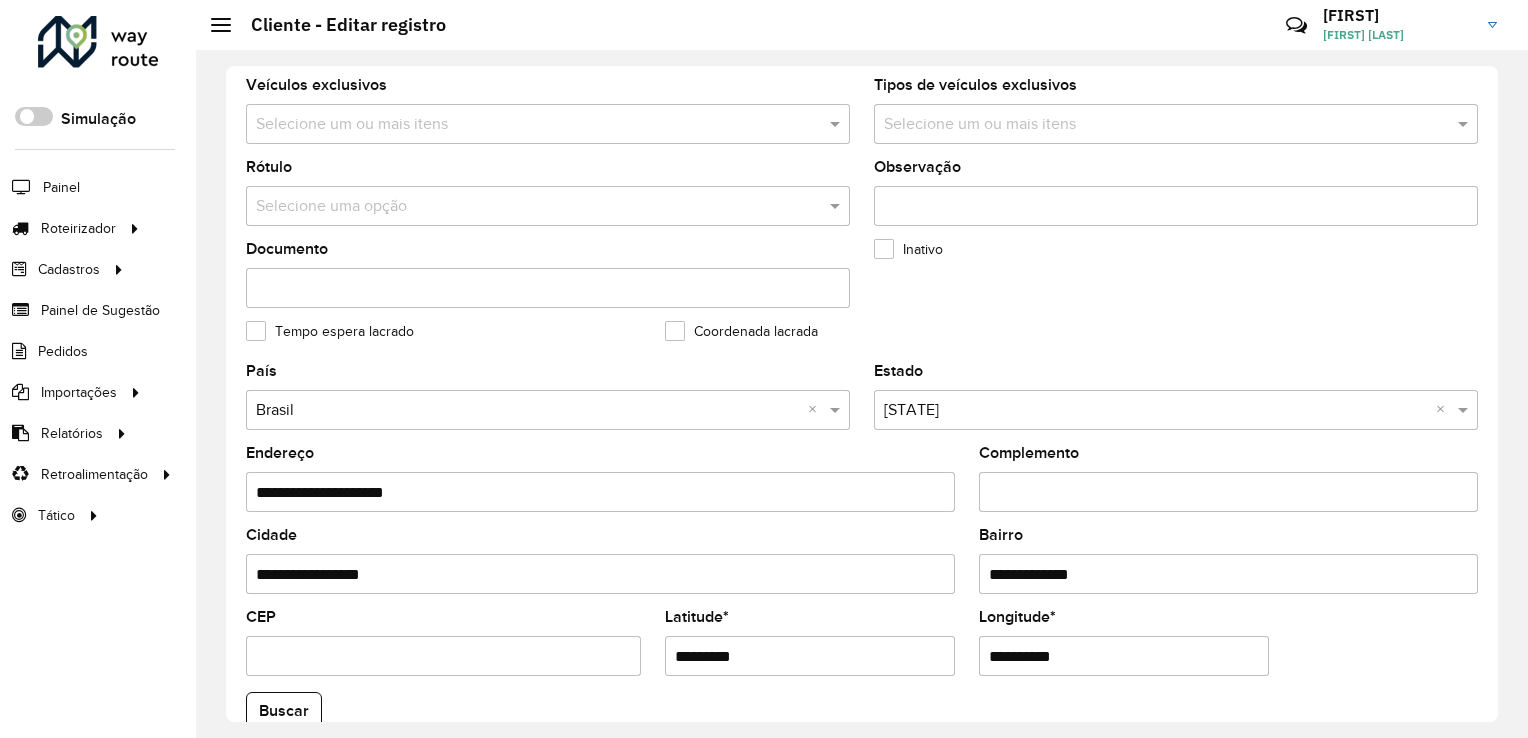 scroll, scrollTop: 600, scrollLeft: 0, axis: vertical 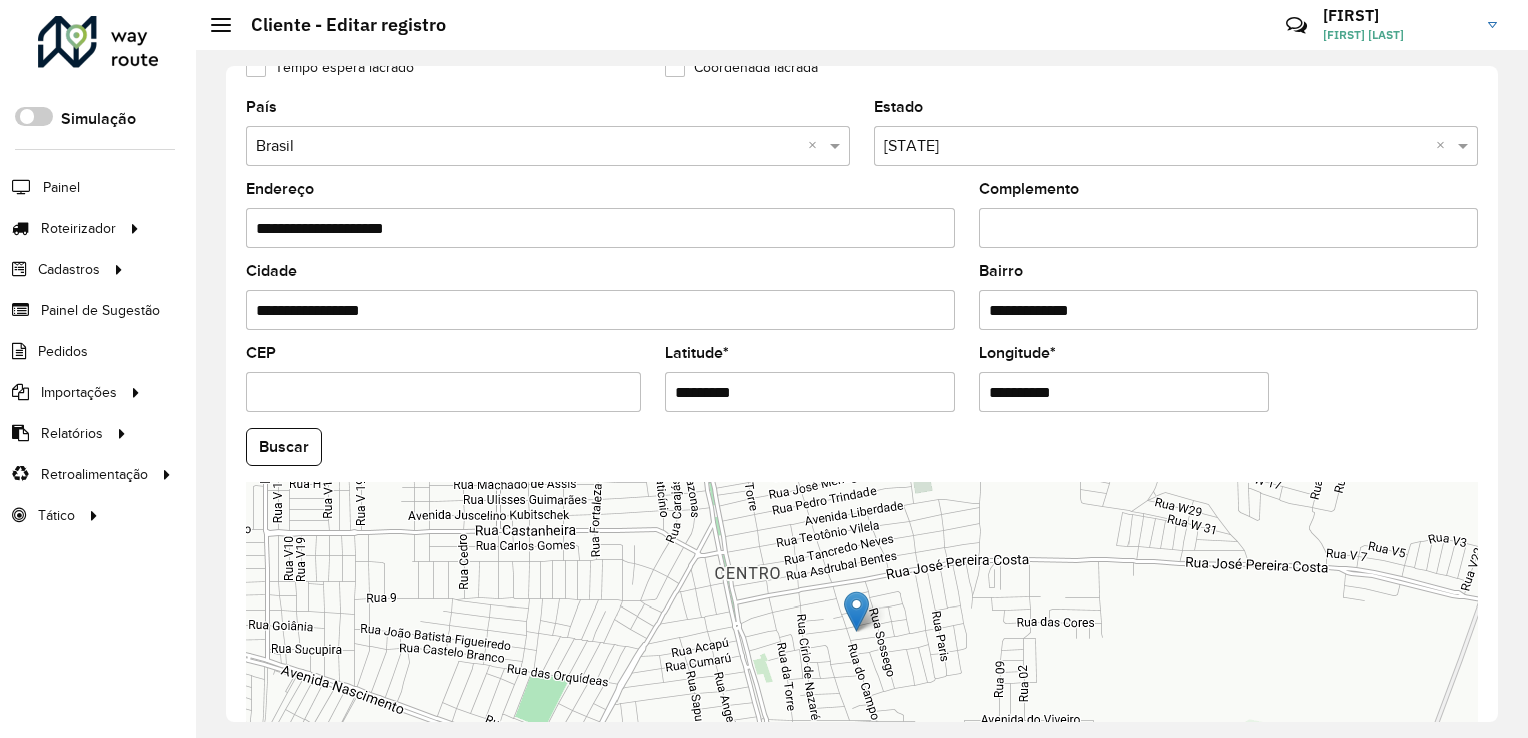 drag, startPoint x: 808, startPoint y: 379, endPoint x: 616, endPoint y: 397, distance: 192.8419 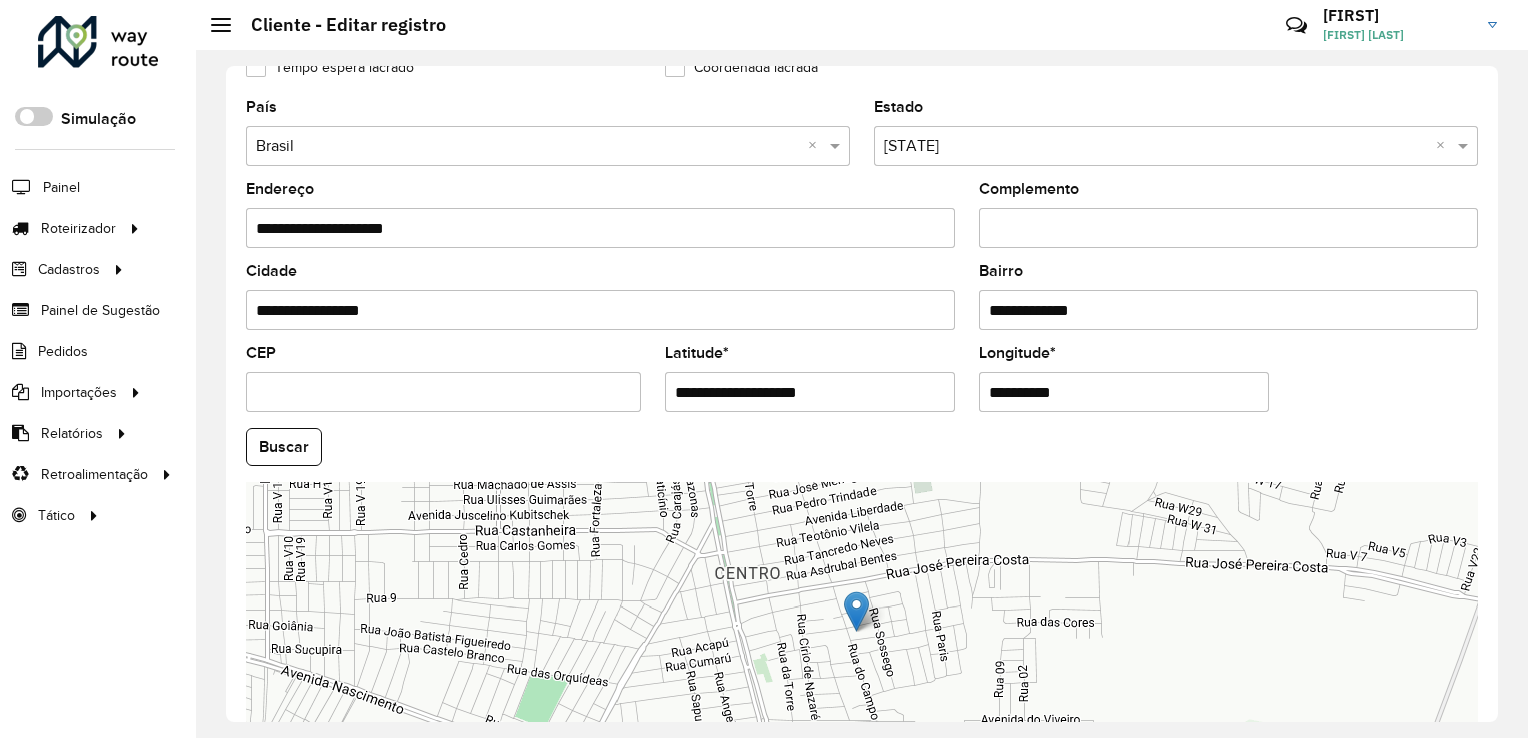 drag, startPoint x: 836, startPoint y: 388, endPoint x: 749, endPoint y: 388, distance: 87 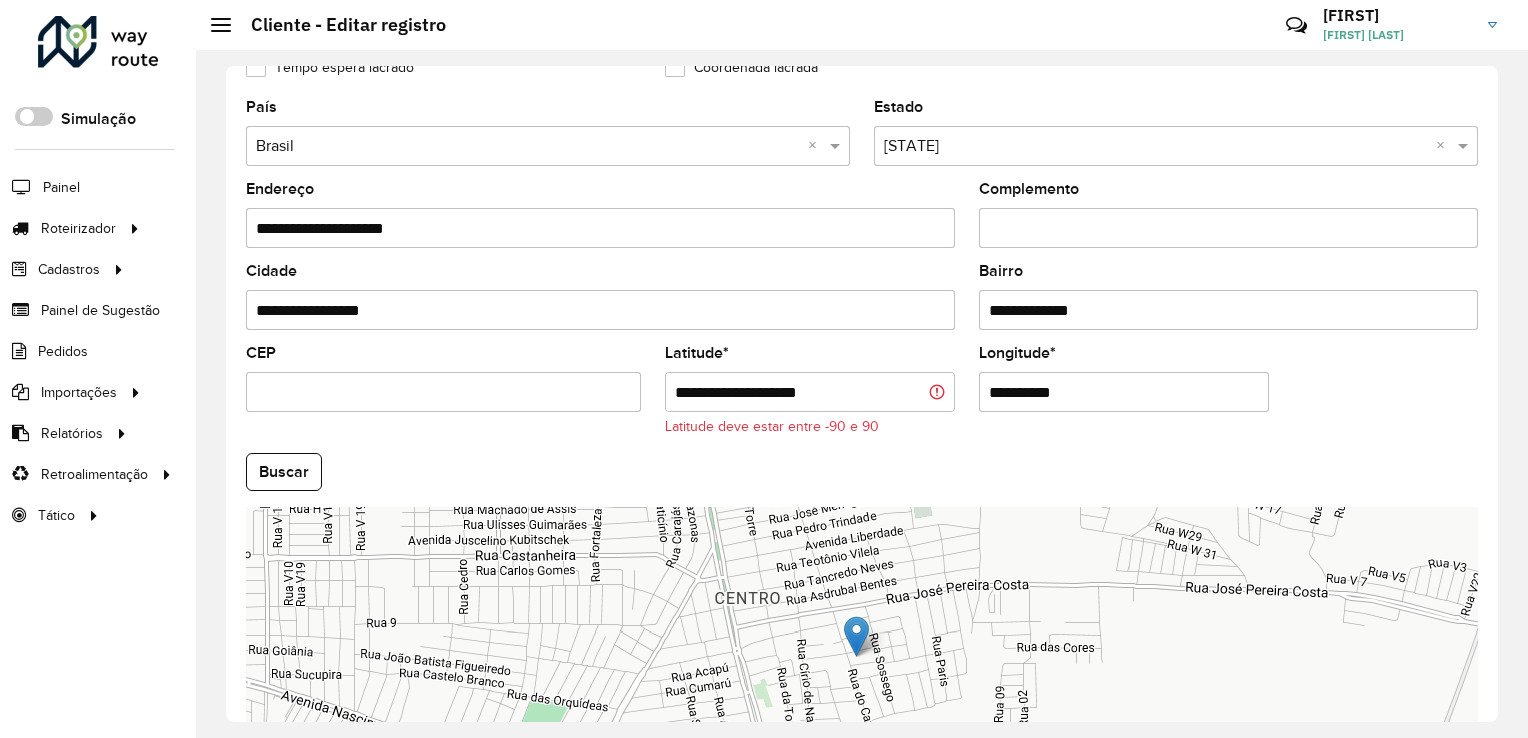 drag, startPoint x: 1109, startPoint y: 383, endPoint x: 973, endPoint y: 399, distance: 136.93794 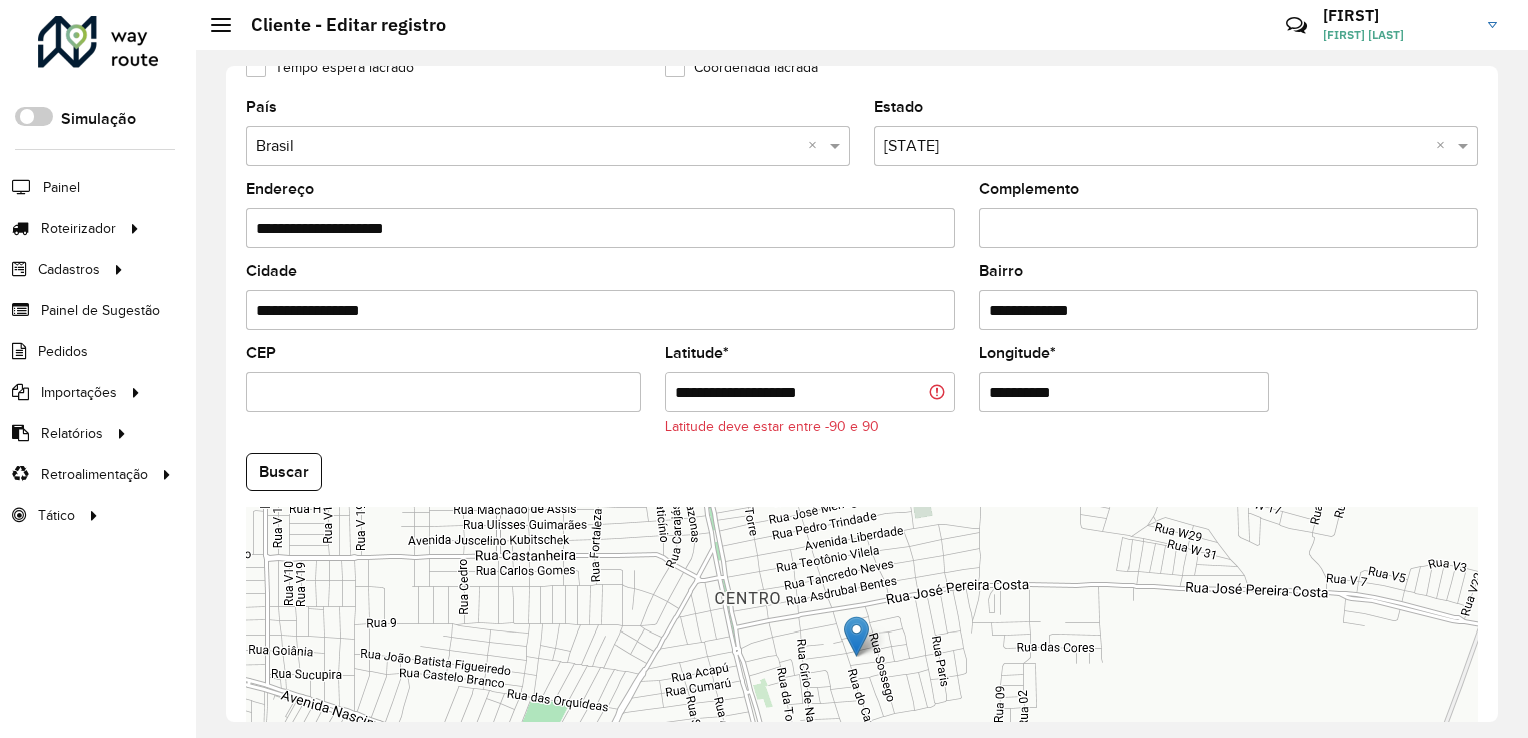 drag, startPoint x: 845, startPoint y: 386, endPoint x: 745, endPoint y: 385, distance: 100.005 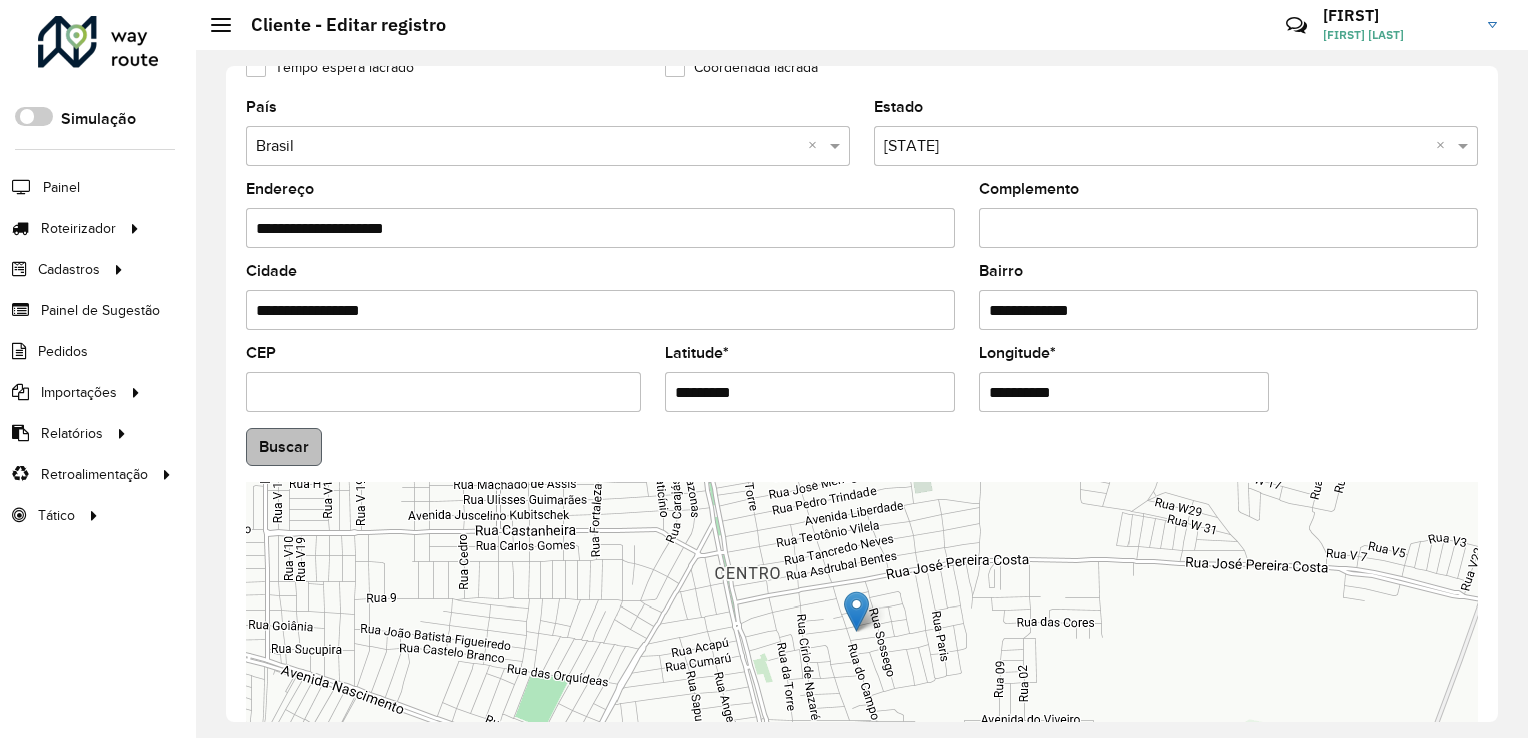 type on "*********" 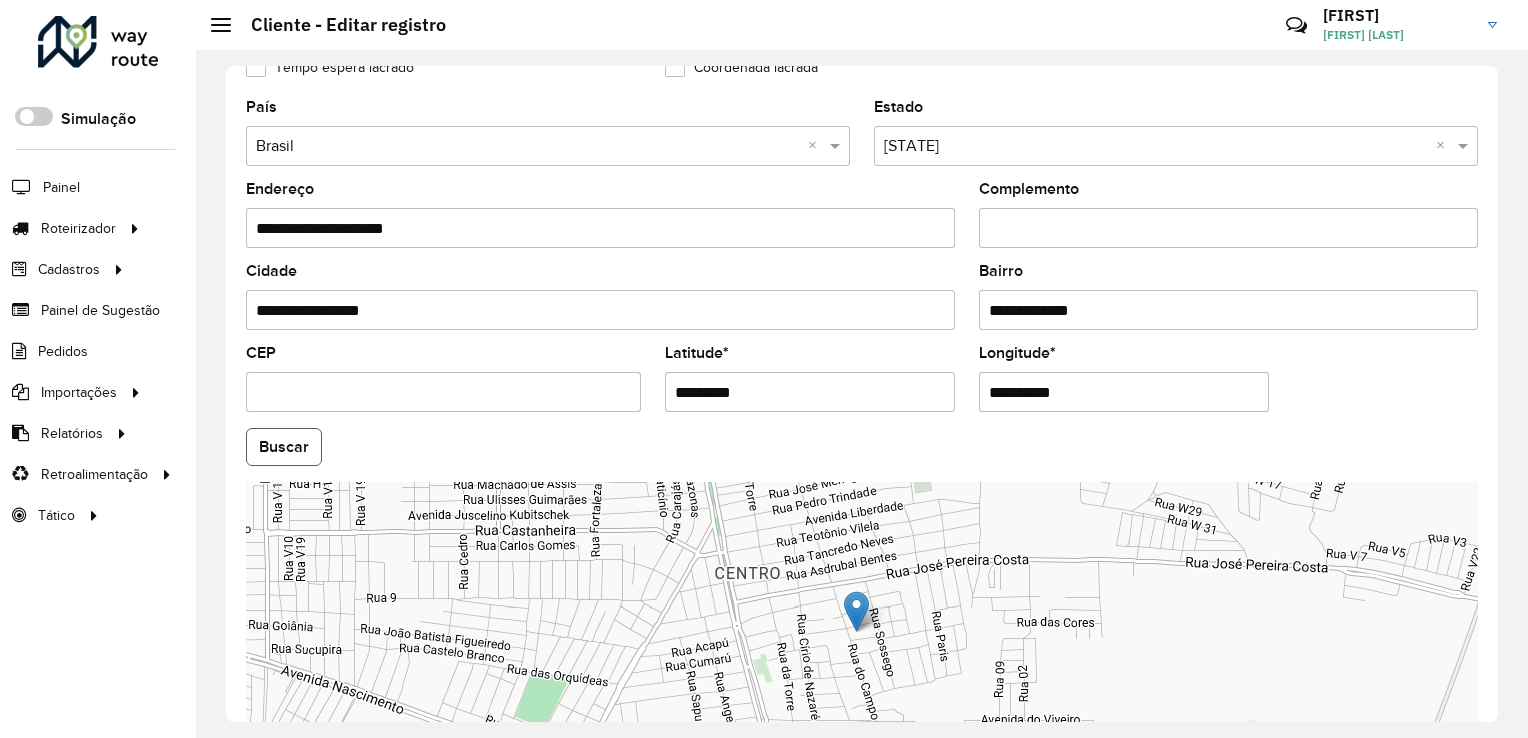 click on "Aguarde...  Pop-up bloqueado!  Seu navegador bloqueou automáticamente a abertura de uma nova janela.   Acesse as configurações e adicione o endereço do sistema a lista de permissão.   Fechar  Roteirizador AmbevTech Simulação Painel Roteirizador Entregas Vendas Cadastros Checkpoint Classificações de venda Cliente Consulta de setores Depósito Disponibilidade de veículos Fator tipo de produto Gabarito planner Grupo Rota Fator Tipo Produto Grupo de rotas exclusiva Grupo de setores Layout integração Modelo Parada Pedágio Perfil de Vendedor Ponto de apoio FAD Produto Restrição de Atendimento Planner Rodízio de placa Rota exclusiva FAD Rótulo Setor Setor Planner Tipo de cliente Tipo de veículo Tipo de veículo RN Transportadora Vendedor Veículo Painel de Sugestão Pedidos Importações Classificação e volume de venda Clientes Fator tipo produto Gabarito planner Grade de atendimento Janela de atendimento Localização Pedidos Restrição de Atendimento Planner Tempo de espera Vendedor Veículos" at bounding box center (764, 369) 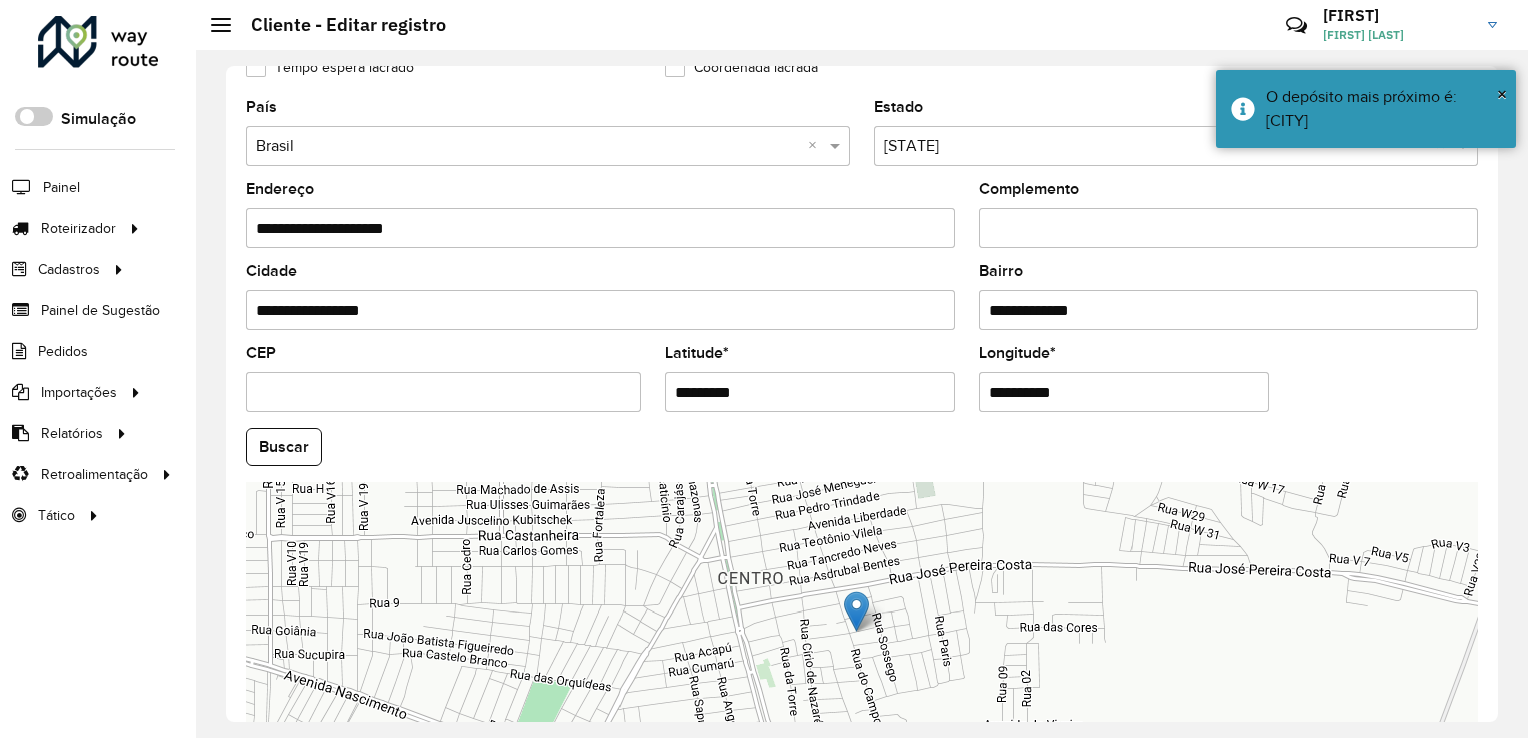 scroll, scrollTop: 741, scrollLeft: 0, axis: vertical 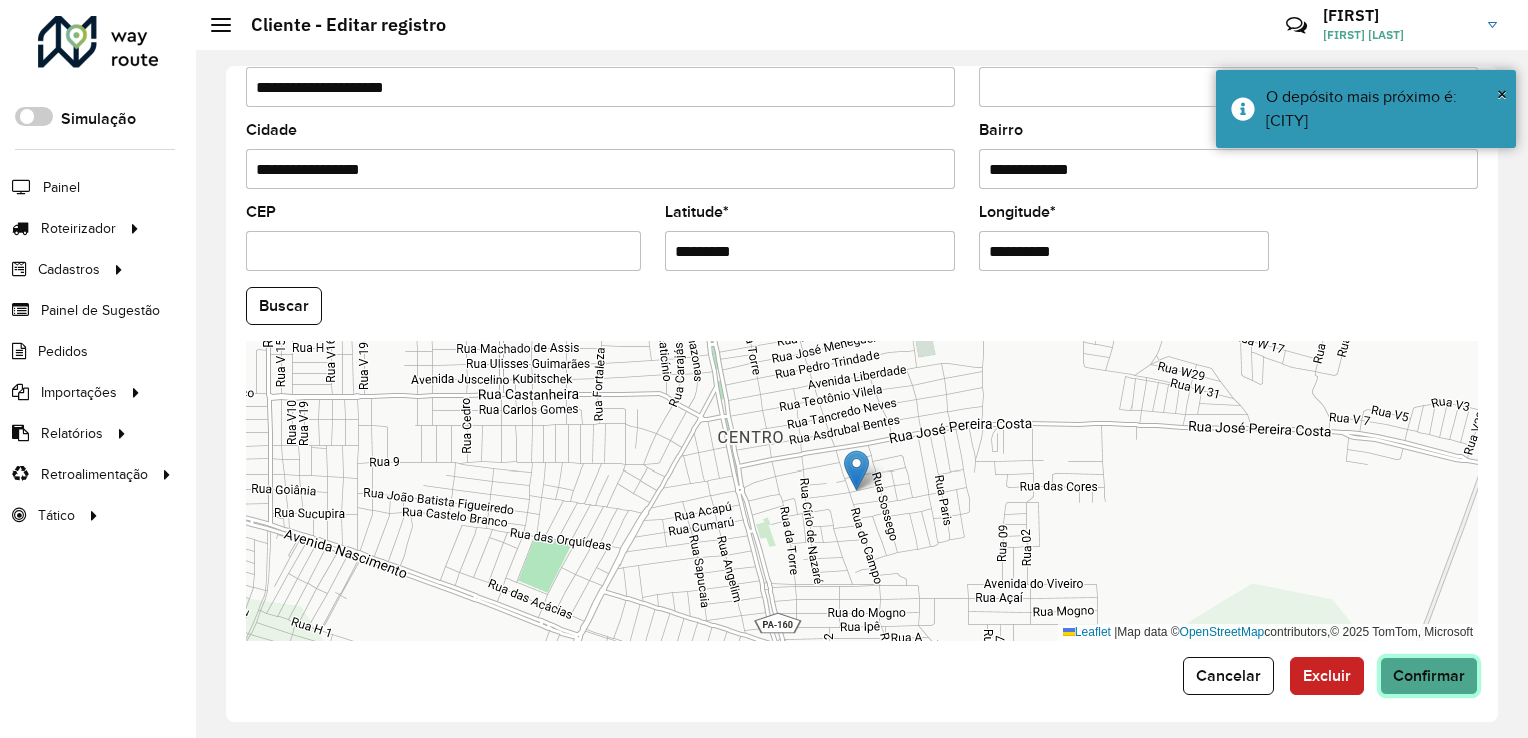 click on "Confirmar" 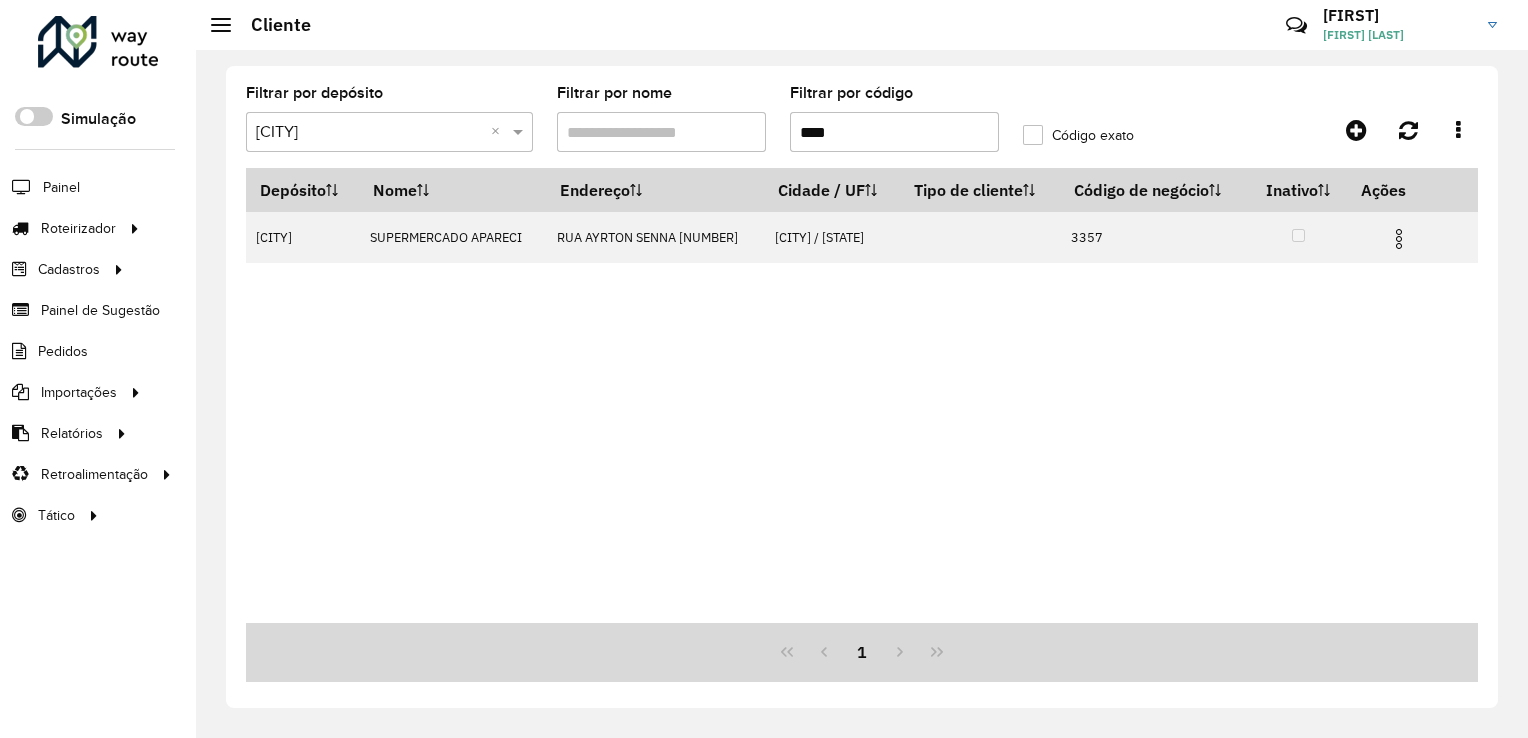 drag, startPoint x: 883, startPoint y: 134, endPoint x: 787, endPoint y: 138, distance: 96.0833 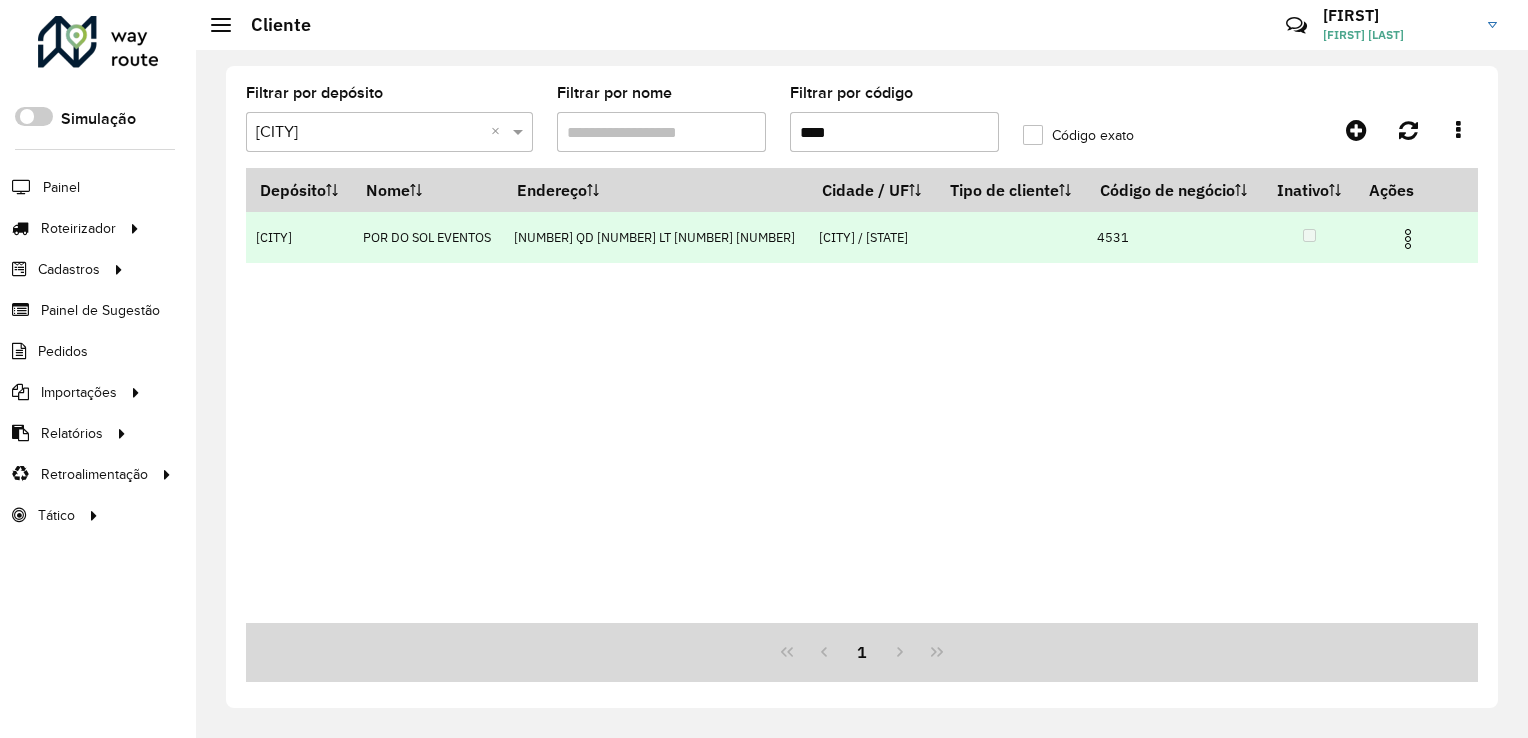 click at bounding box center [1408, 239] 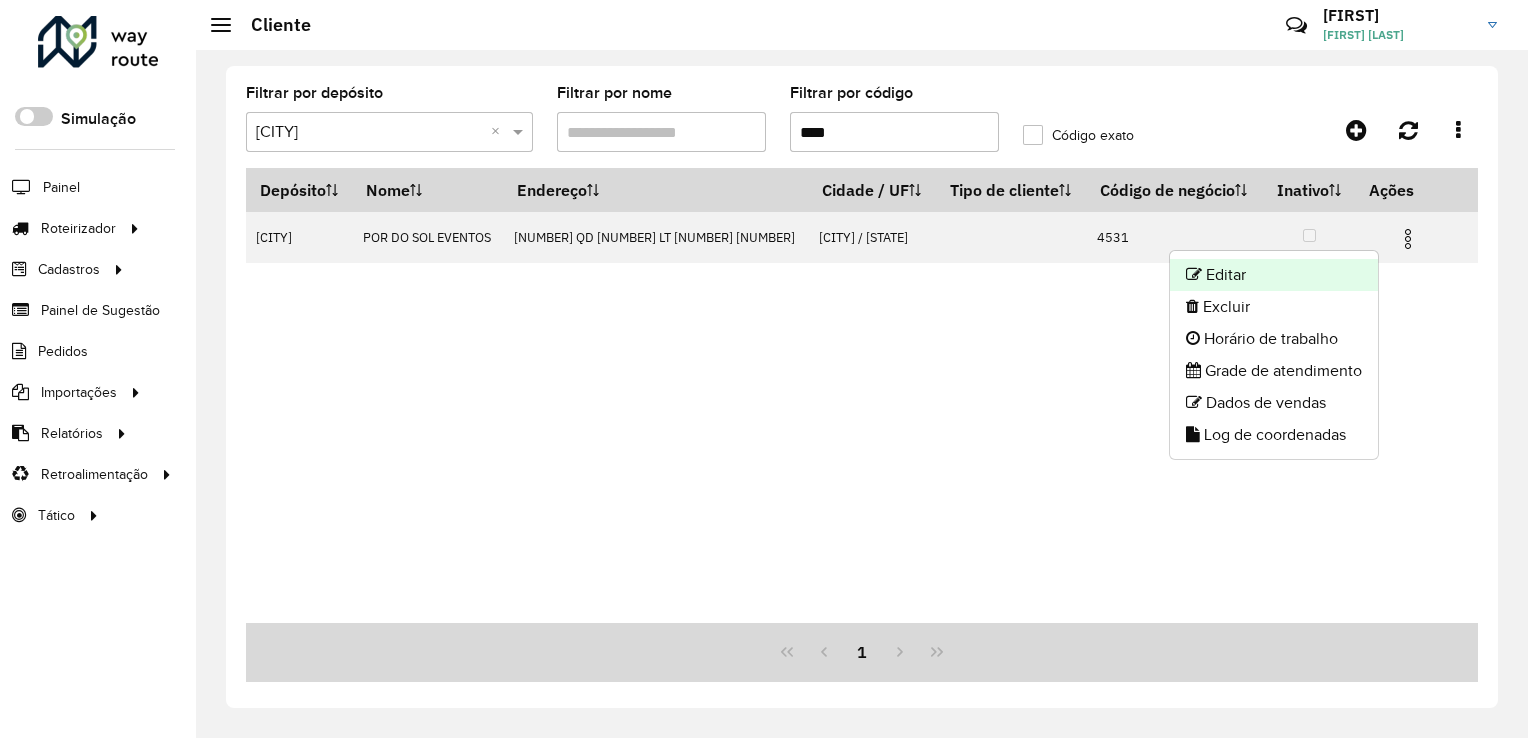 click on "Editar" 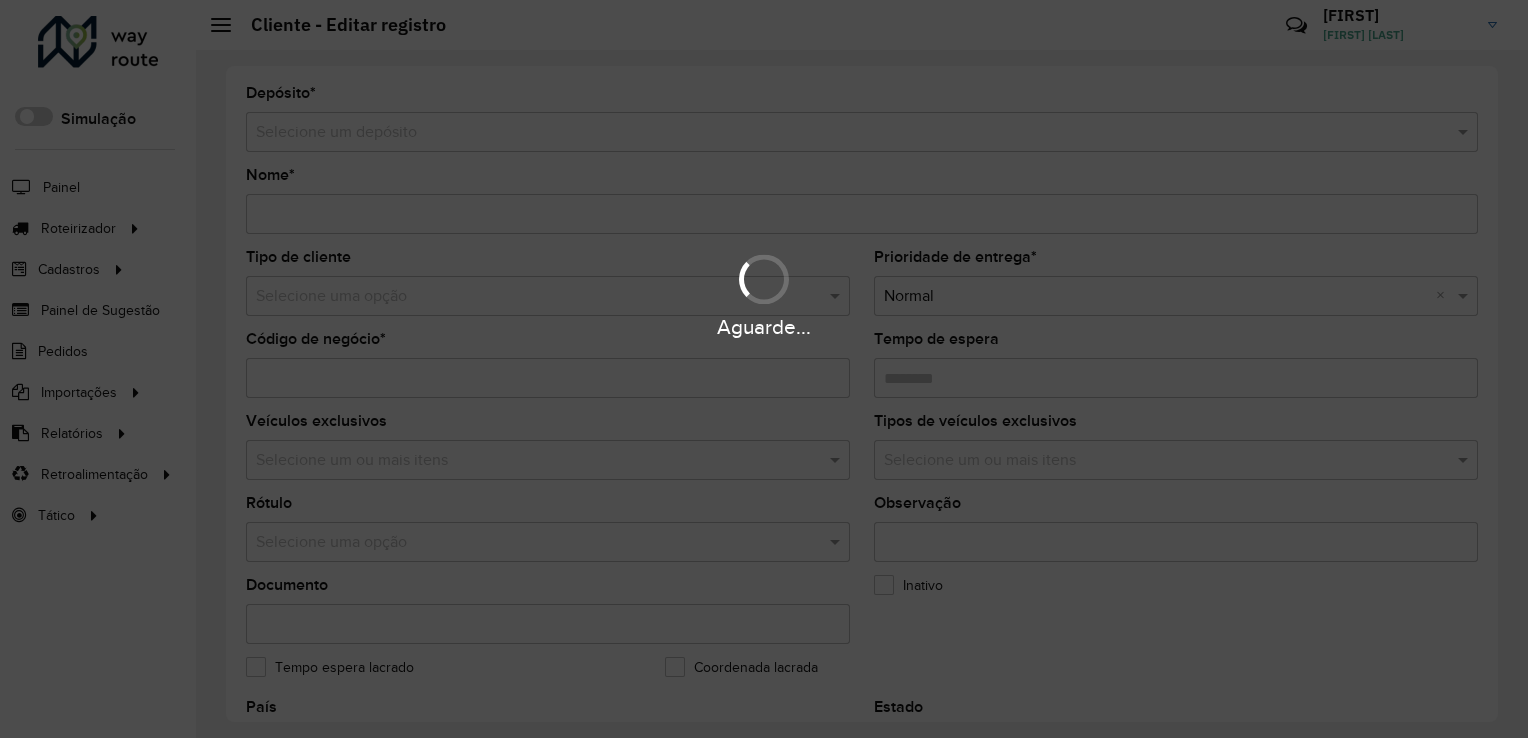 type on "**********" 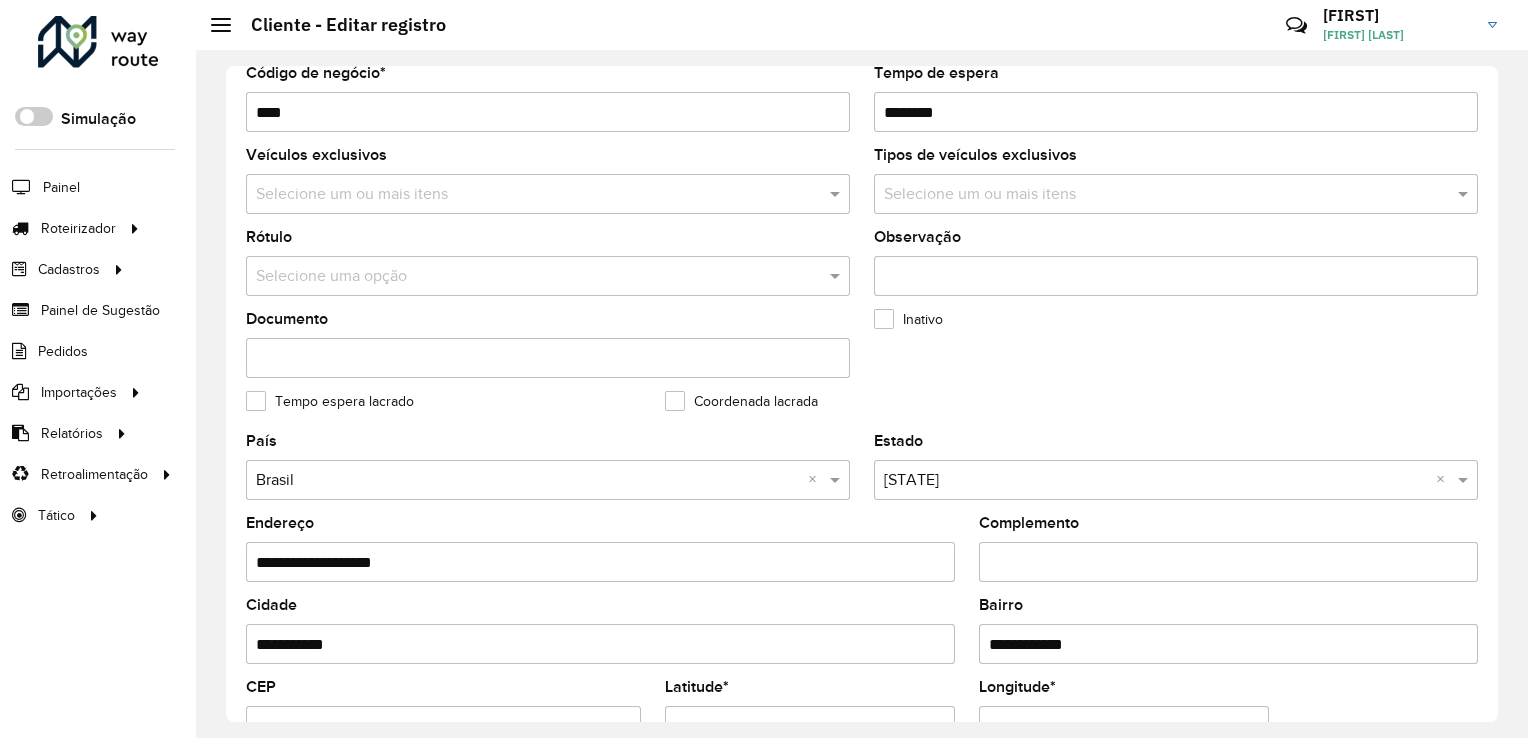 scroll, scrollTop: 500, scrollLeft: 0, axis: vertical 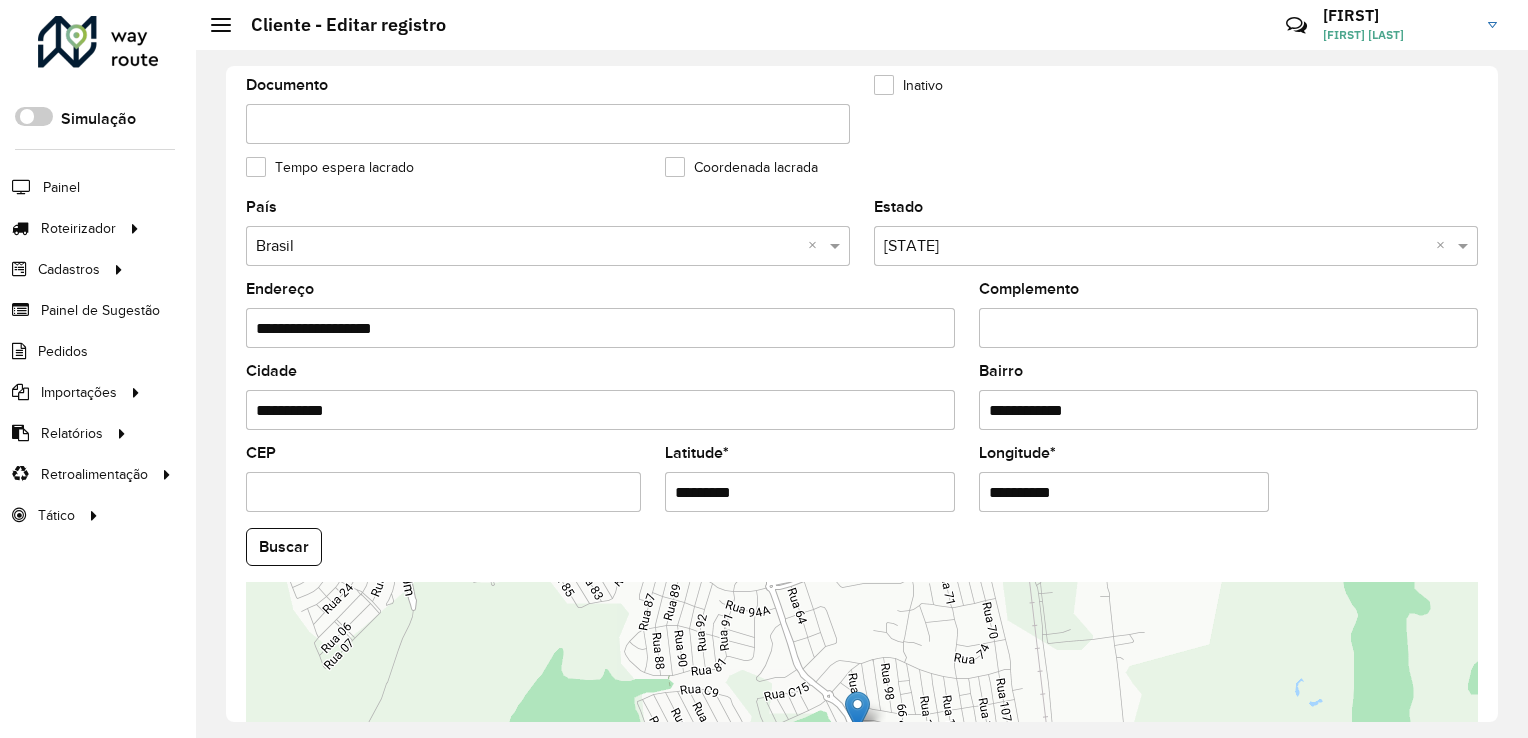 drag, startPoint x: 745, startPoint y: 497, endPoint x: 668, endPoint y: 490, distance: 77.31753 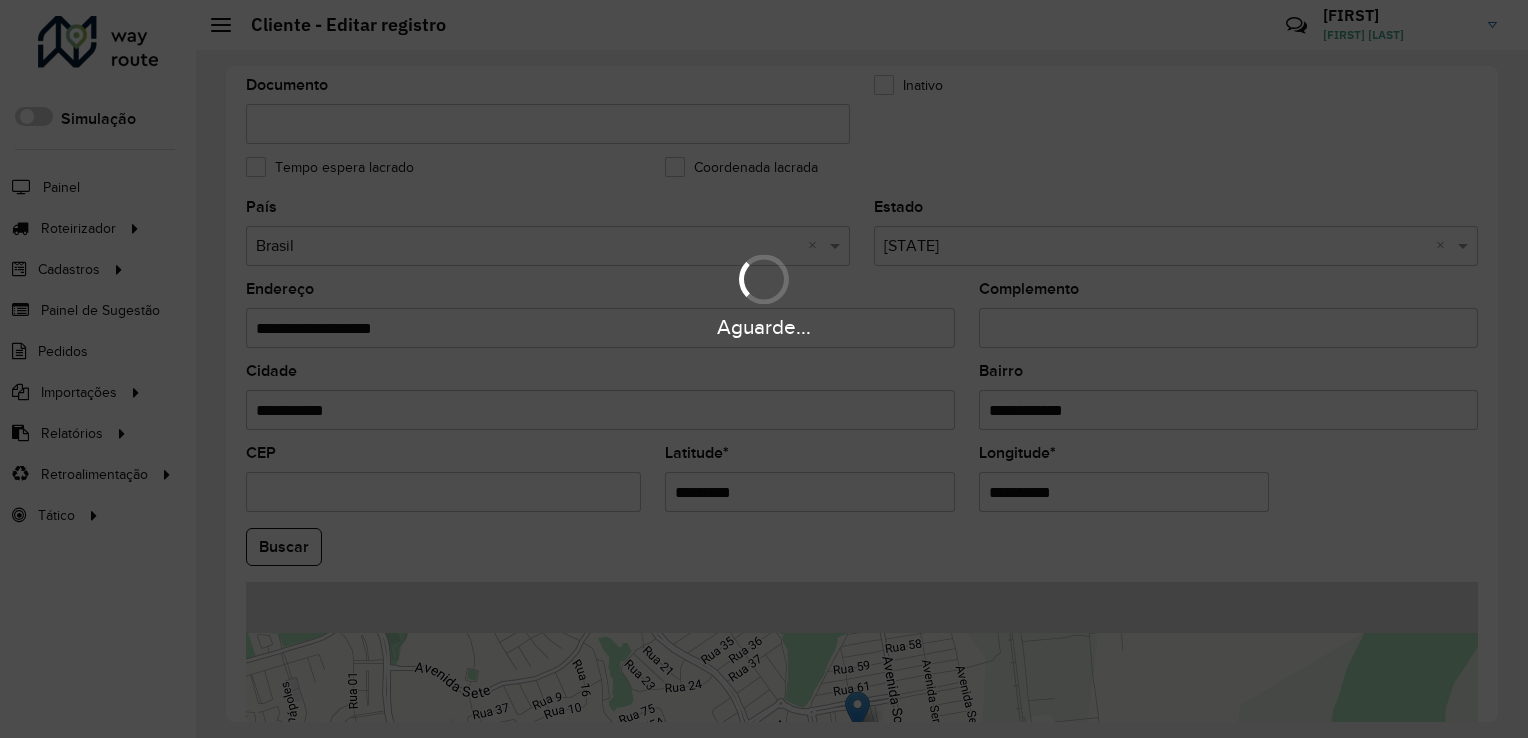 drag, startPoint x: 1092, startPoint y: 486, endPoint x: 988, endPoint y: 494, distance: 104.307236 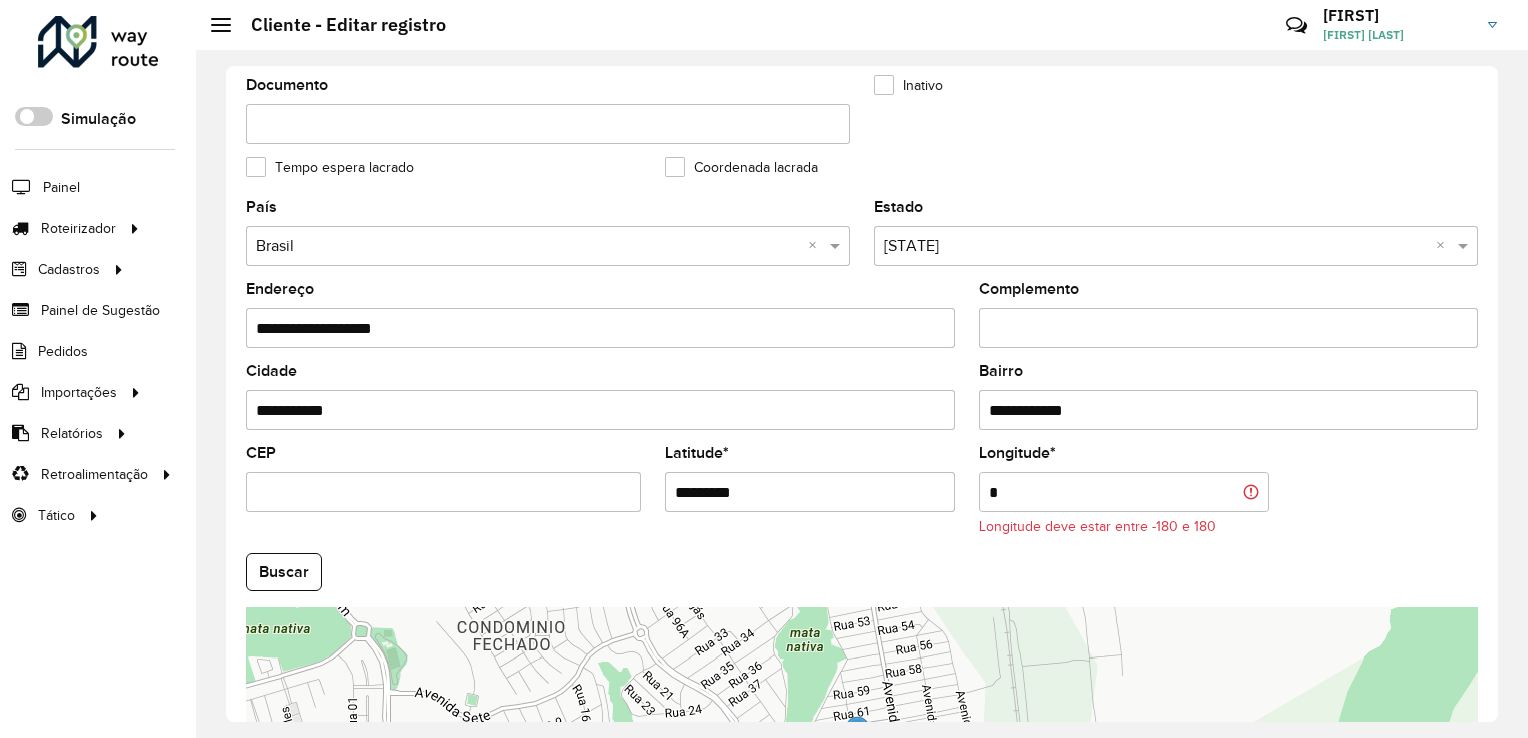 drag, startPoint x: 990, startPoint y: 498, endPoint x: 964, endPoint y: 496, distance: 26.076809 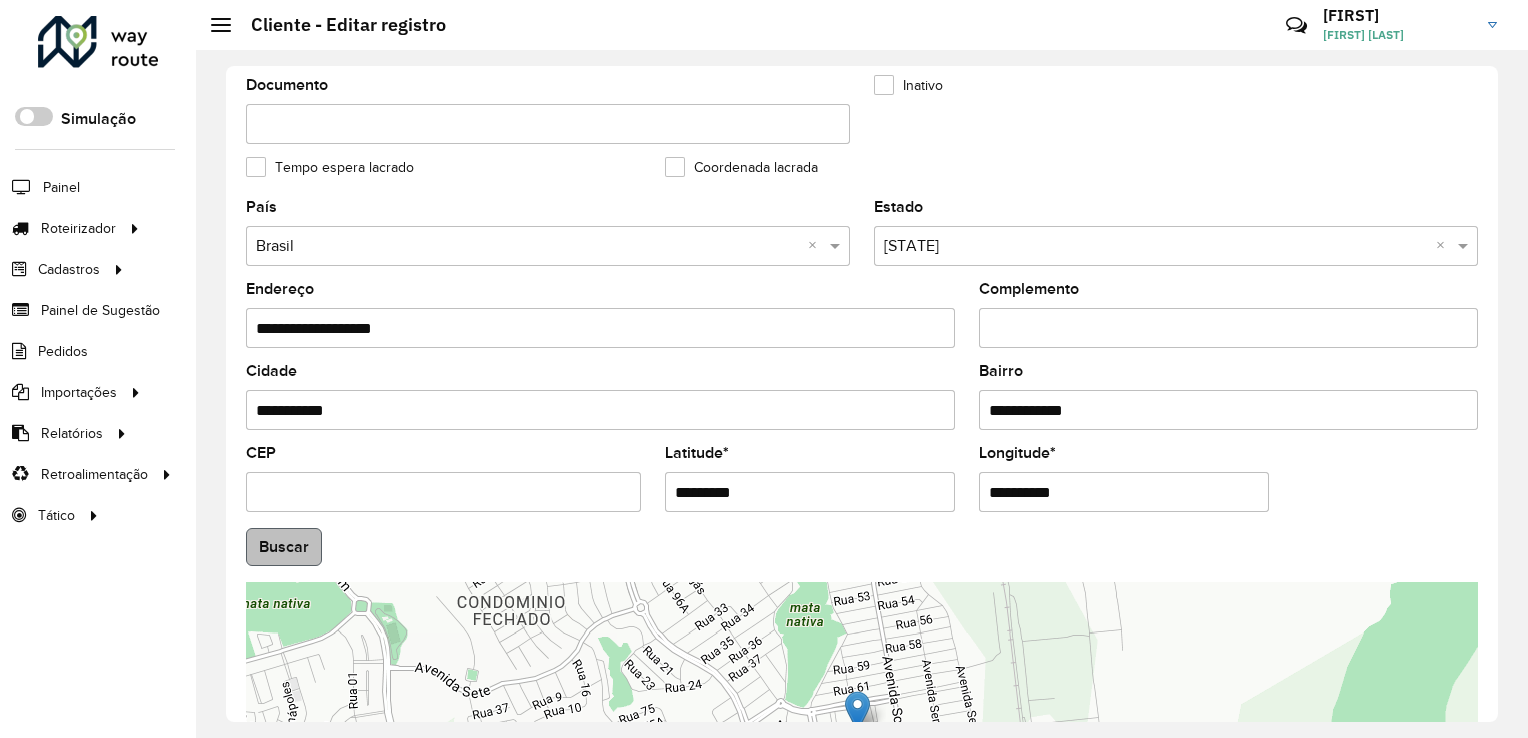 type on "**********" 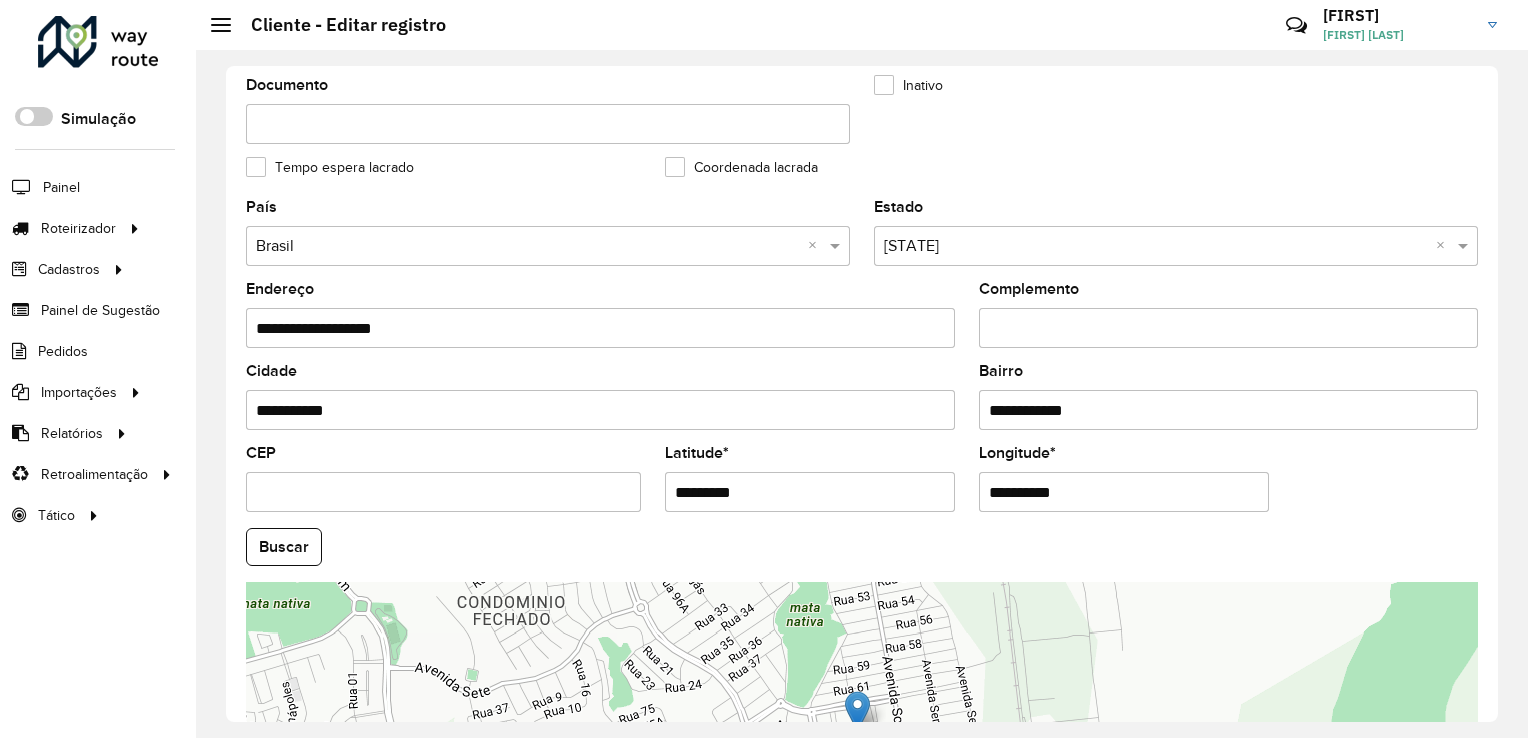 click on "Aguarde...  Pop-up bloqueado!  Seu navegador bloqueou automáticamente a abertura de uma nova janela.   Acesse as configurações e adicione o endereço do sistema a lista de permissão.   Fechar  Roteirizador AmbevTech Simulação Painel Roteirizador Entregas Vendas Cadastros Checkpoint Classificações de venda Cliente Consulta de setores Depósito Disponibilidade de veículos Fator tipo de produto Gabarito planner Grupo Rota Fator Tipo Produto Grupo de rotas exclusiva Grupo de setores Layout integração Modelo Parada Pedágio Perfil de Vendedor Ponto de apoio FAD Produto Restrição de Atendimento Planner Rodízio de placa Rota exclusiva FAD Rótulo Setor Setor Planner Tipo de cliente Tipo de veículo Tipo de veículo RN Transportadora Vendedor Veículo Painel de Sugestão Pedidos Importações Classificação e volume de venda Clientes Fator tipo produto Gabarito planner Grade de atendimento Janela de atendimento Localização Pedidos Restrição de Atendimento Planner Tempo de espera Vendedor Veículos" at bounding box center (764, 369) 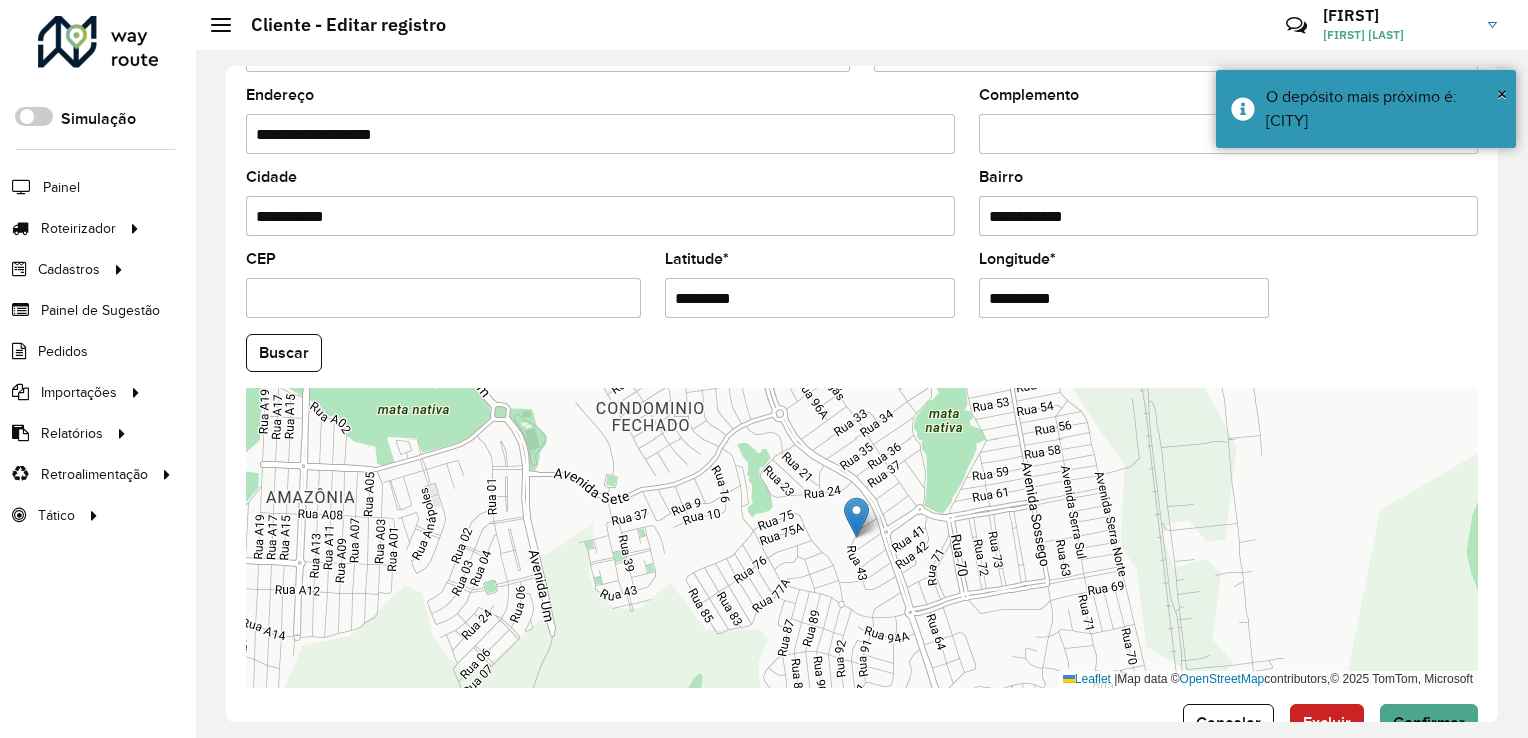 scroll, scrollTop: 741, scrollLeft: 0, axis: vertical 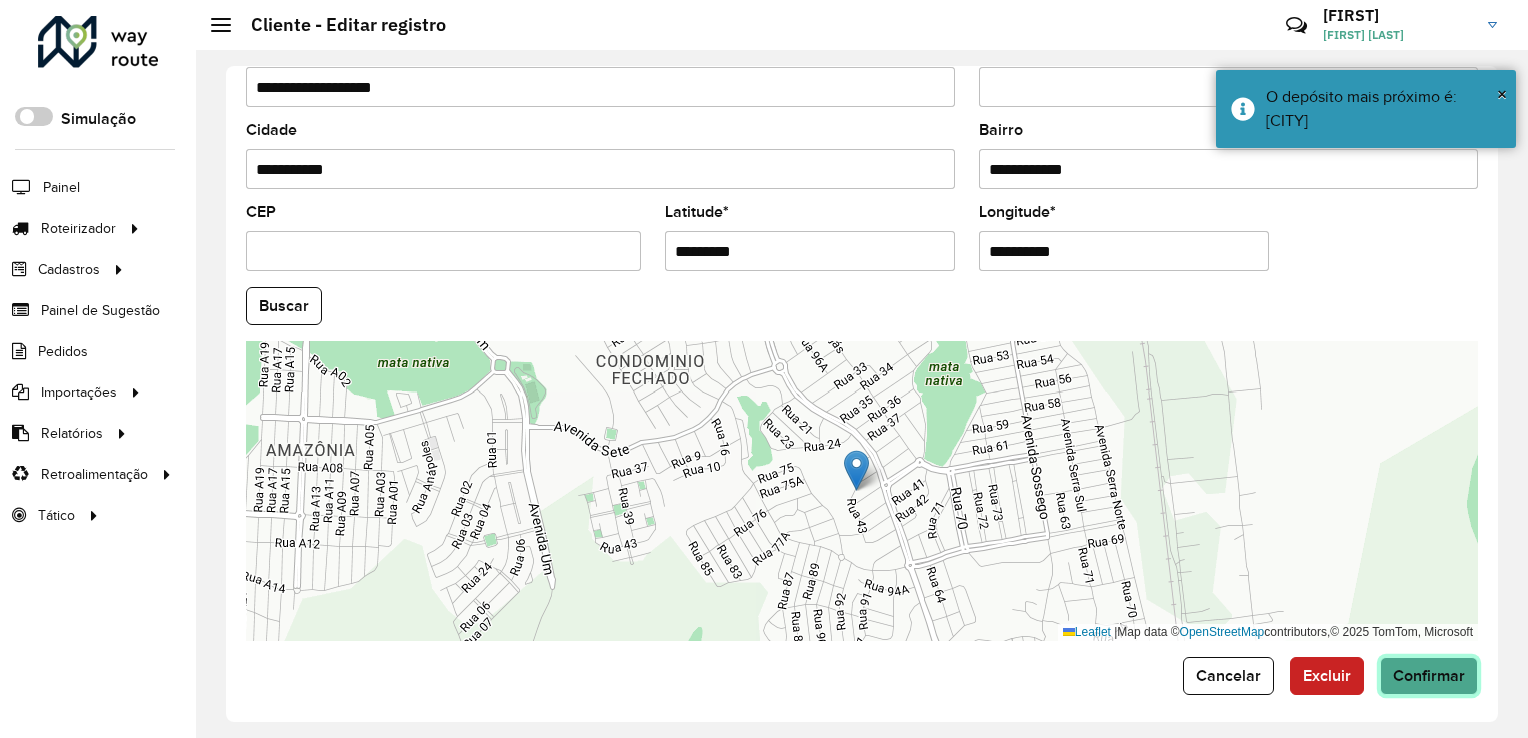 click on "Confirmar" 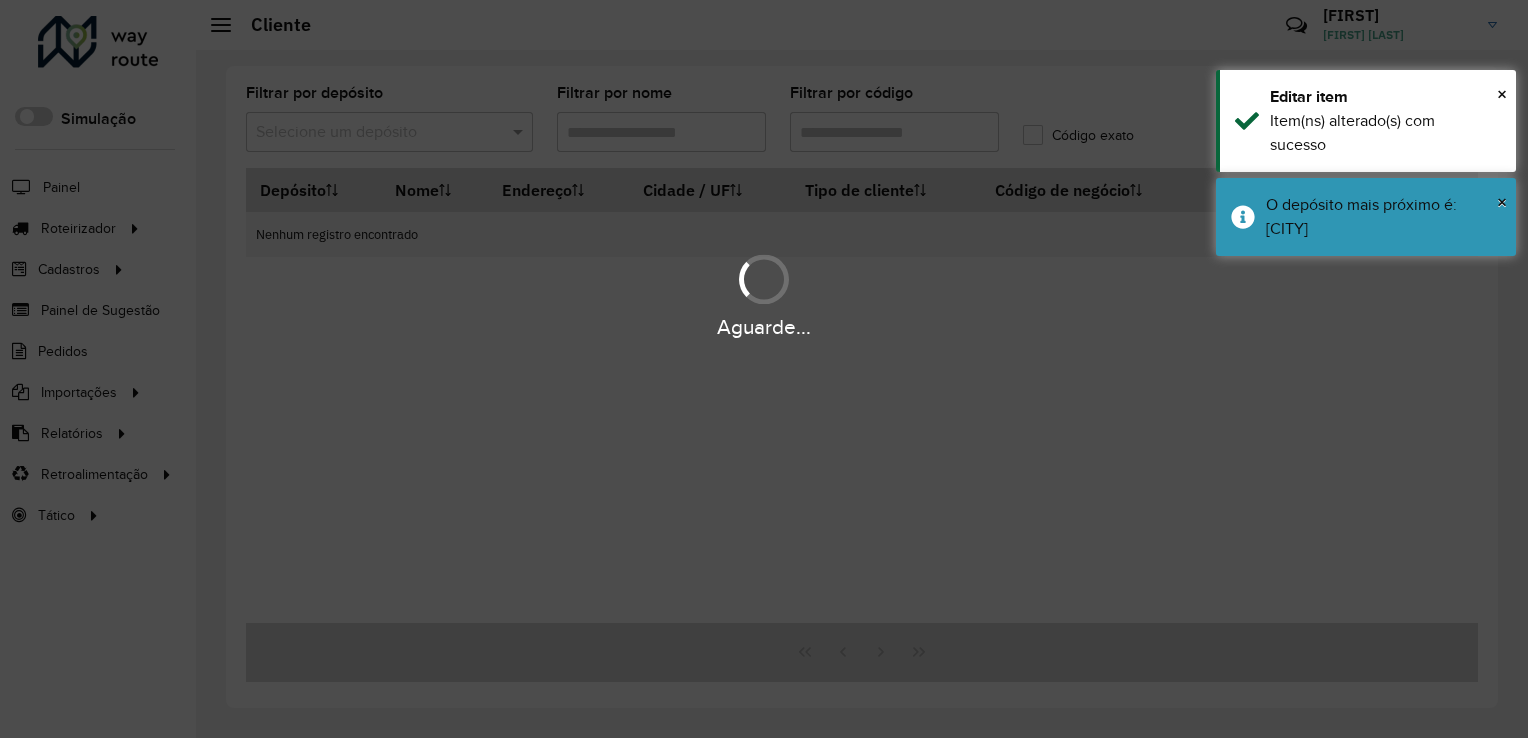 type on "****" 